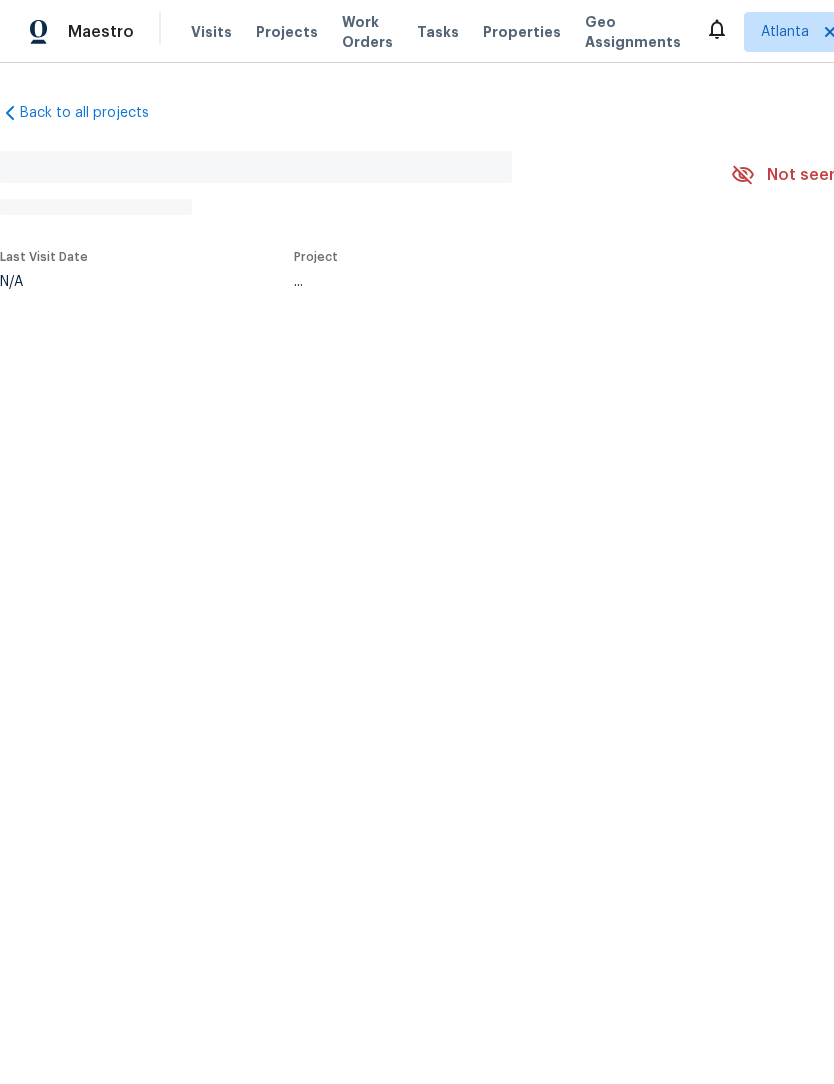 scroll, scrollTop: 0, scrollLeft: 0, axis: both 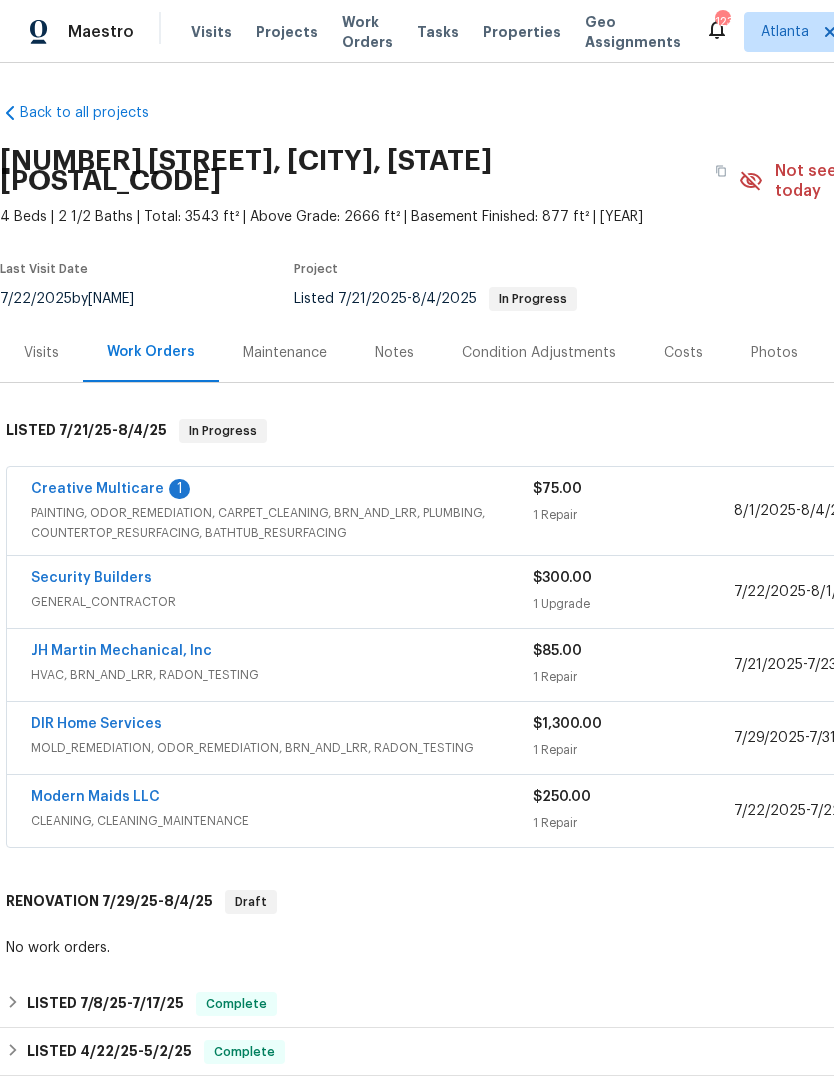 click on "PAINTING, ODOR_REMEDIATION, CARPET_CLEANING, BRN_AND_LRR, PLUMBING, COUNTERTOP_RESURFACING, BATHTUB_RESURFACING" at bounding box center (282, 523) 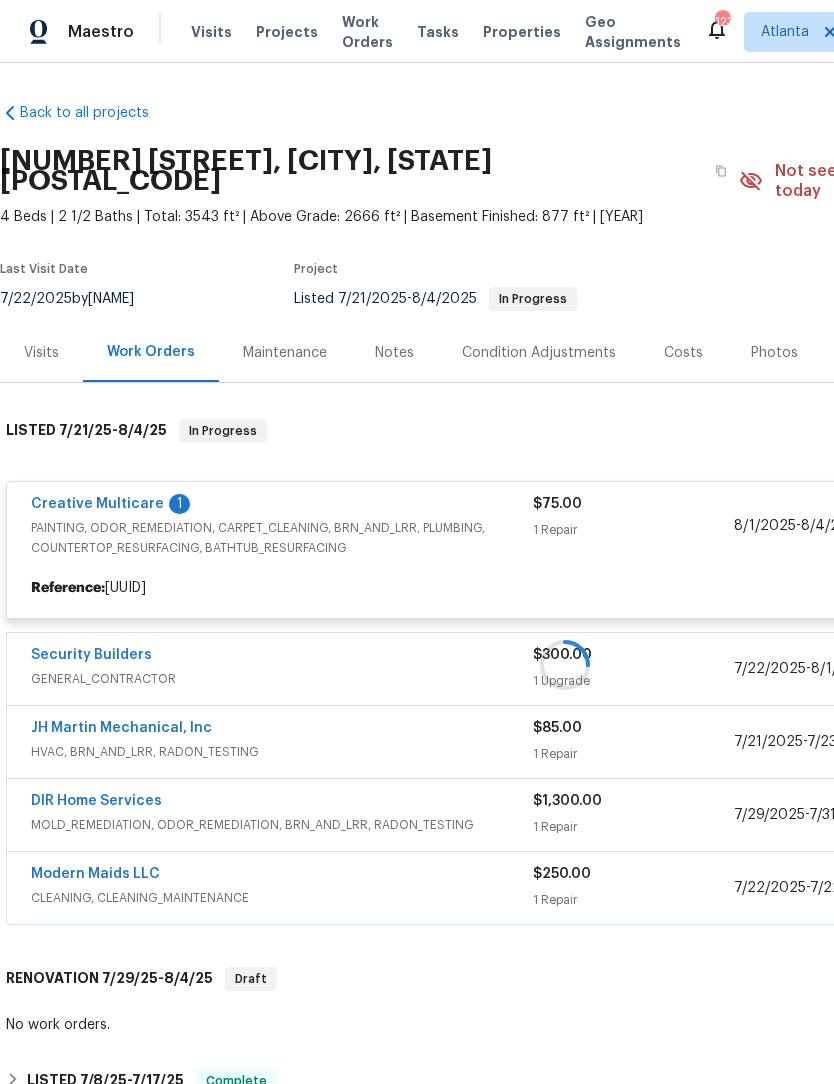 click at bounding box center [565, 665] 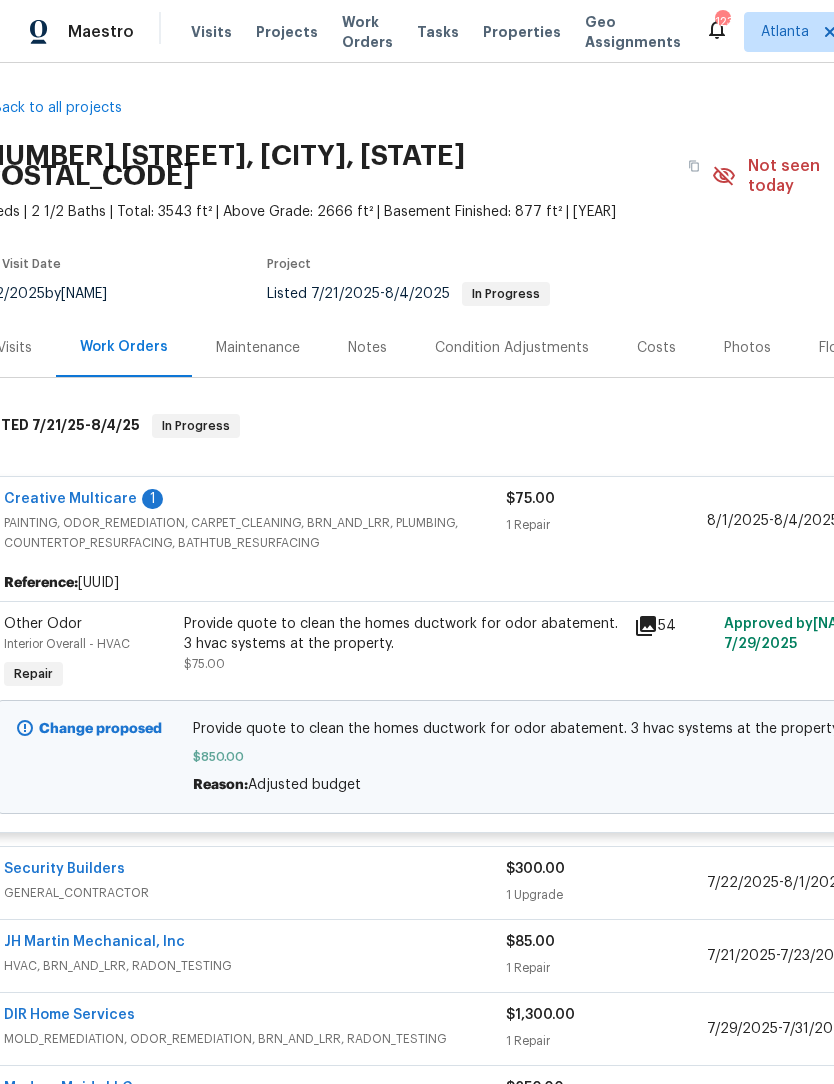 scroll, scrollTop: 8, scrollLeft: 27, axis: both 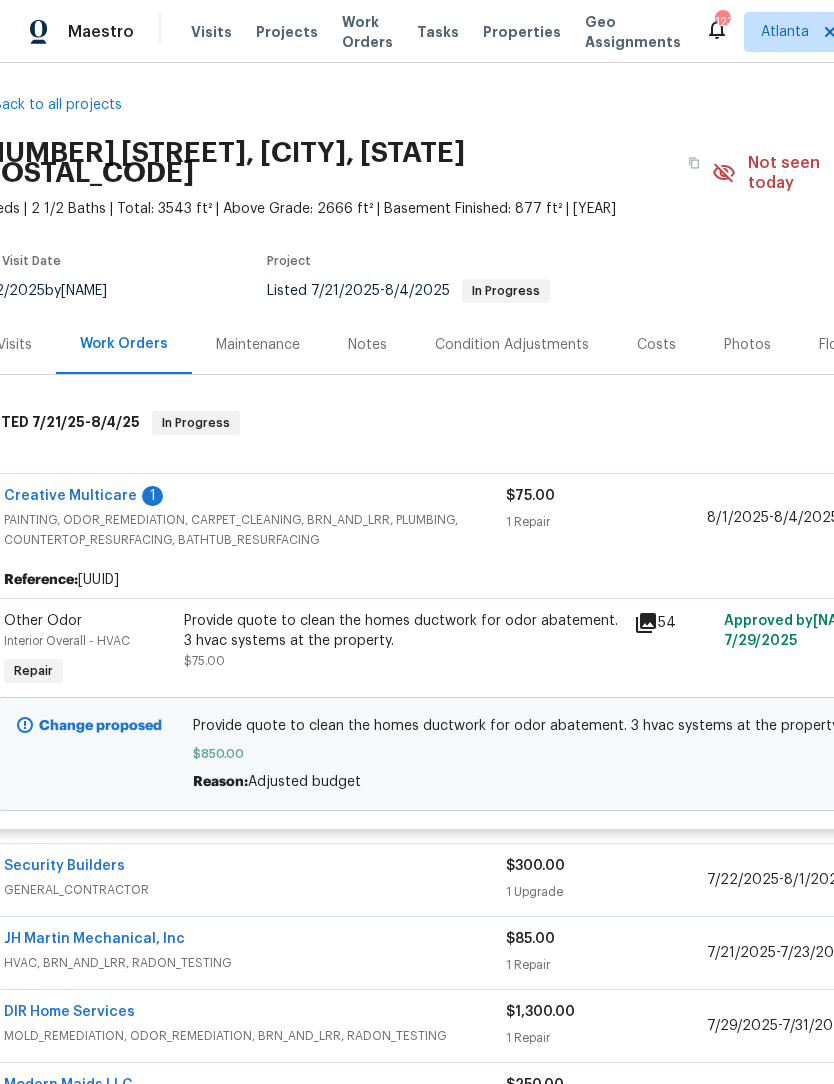 click on "Creative Multicare" at bounding box center (70, 496) 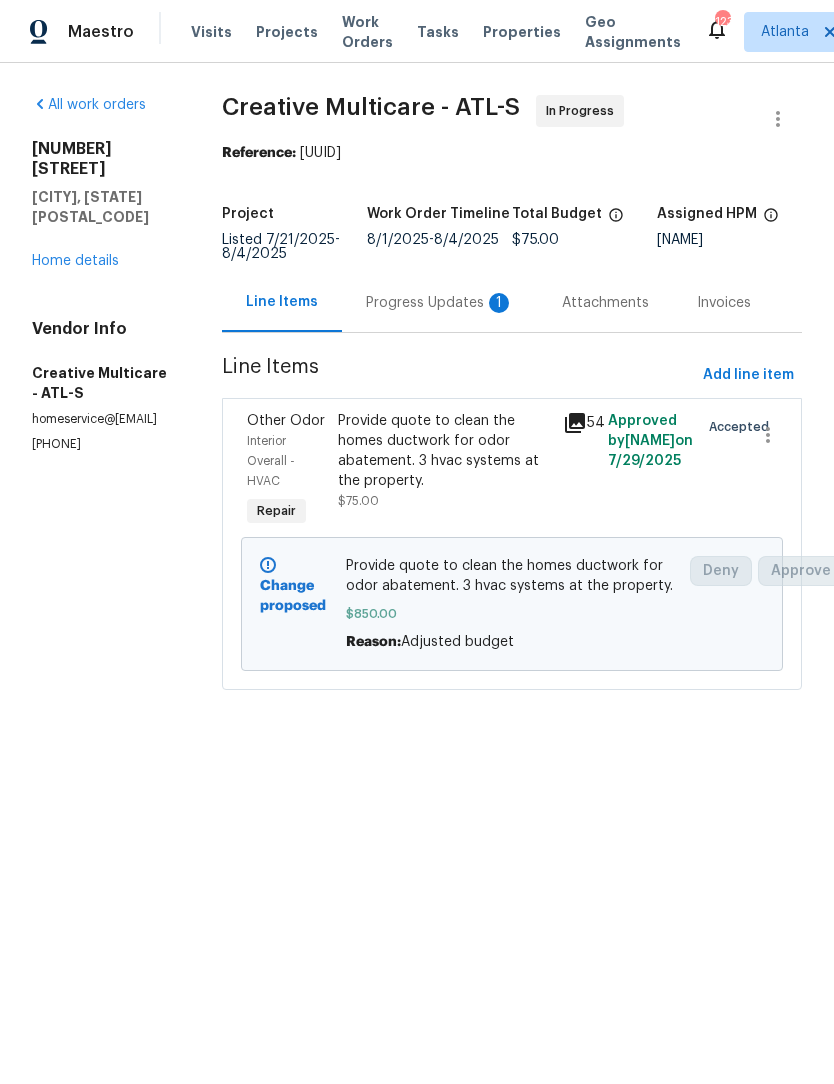 click on "Progress Updates 1" at bounding box center [440, 303] 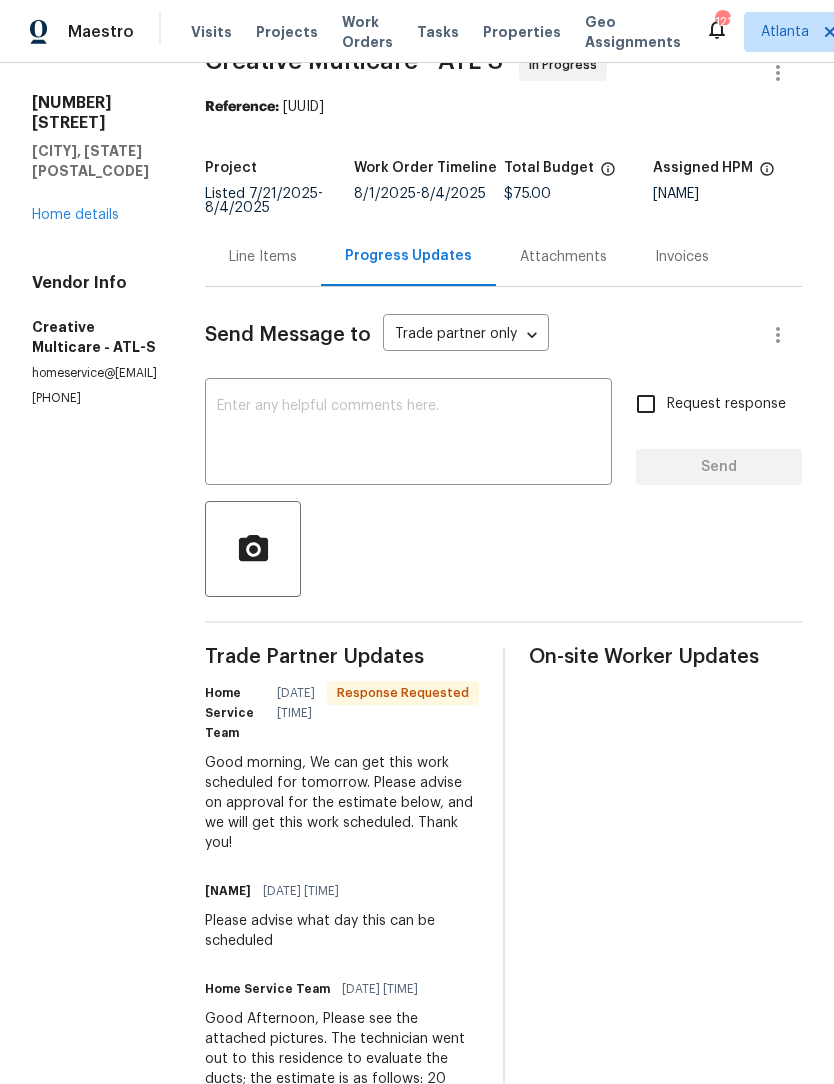 scroll, scrollTop: 50, scrollLeft: 0, axis: vertical 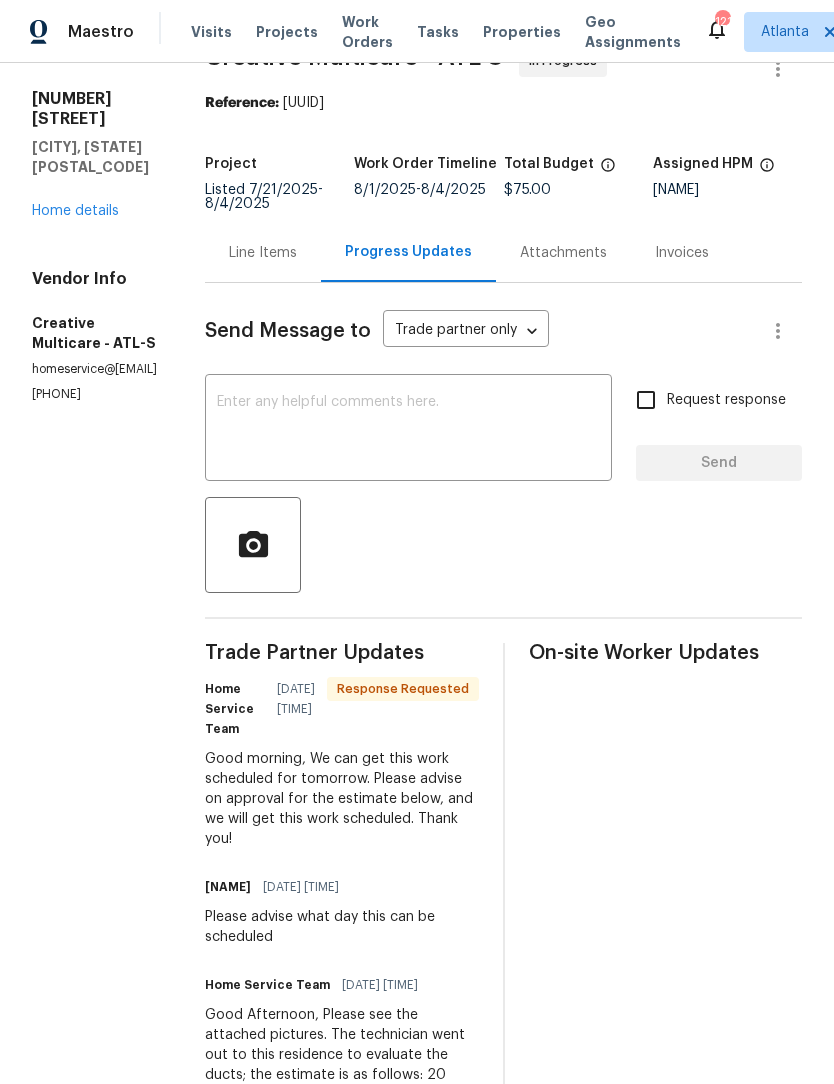 click at bounding box center [408, 430] 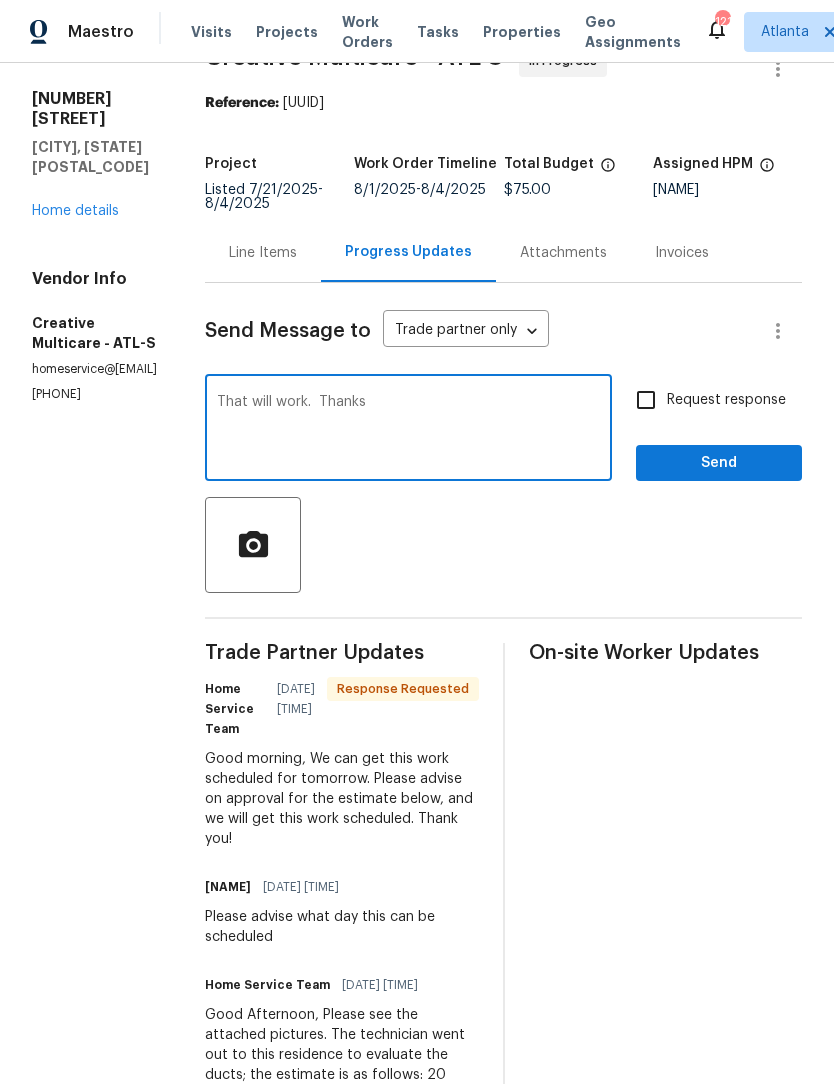 type on "That will work.  Thanks" 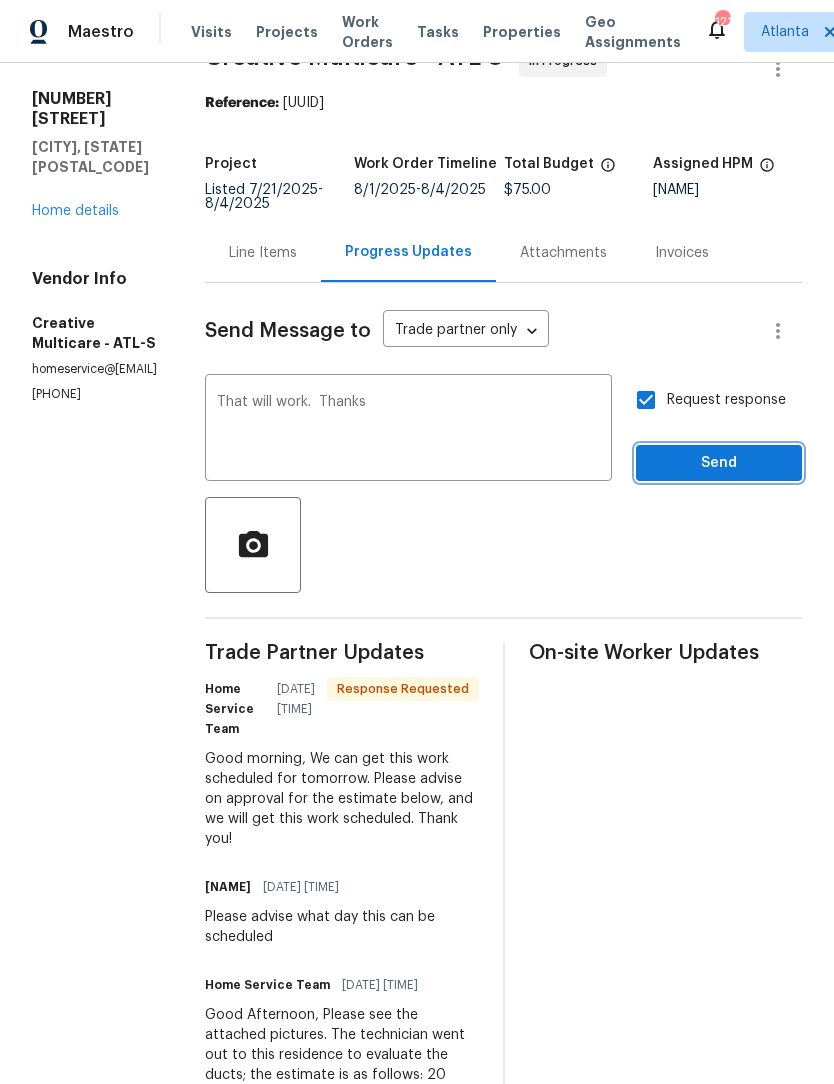 click on "Send" at bounding box center (719, 463) 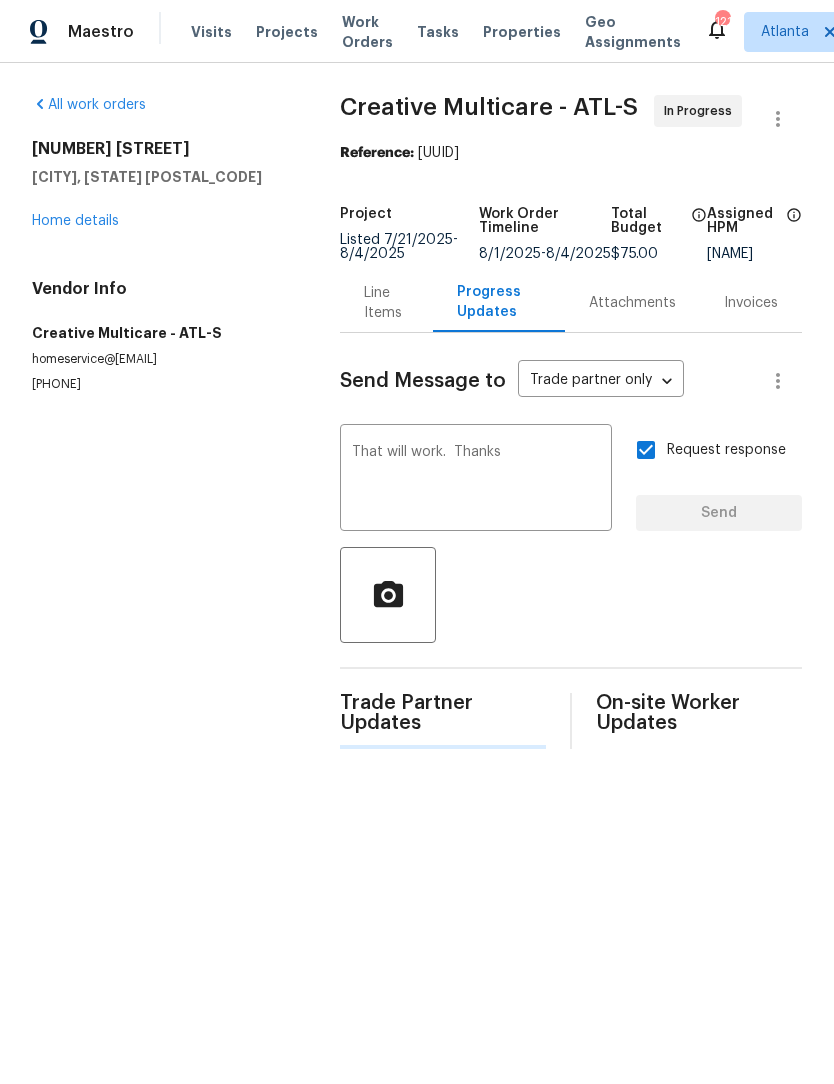 scroll, scrollTop: 0, scrollLeft: 0, axis: both 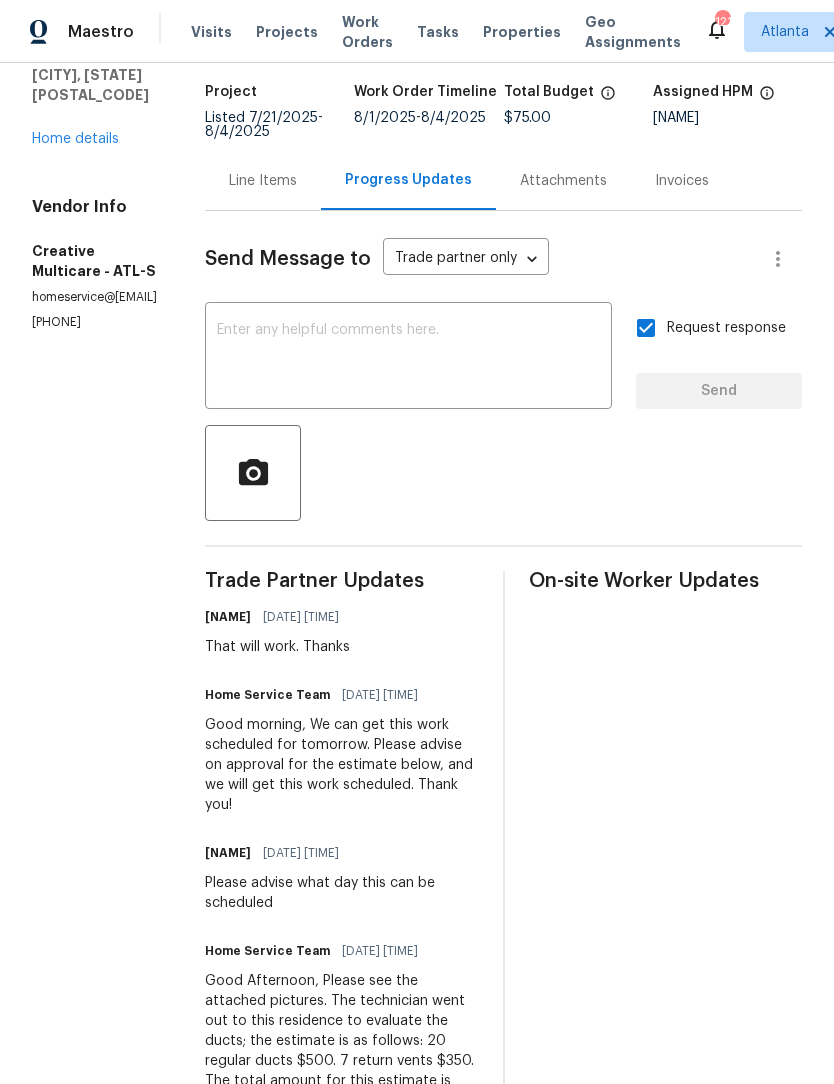 click on "Line Items" at bounding box center [263, 181] 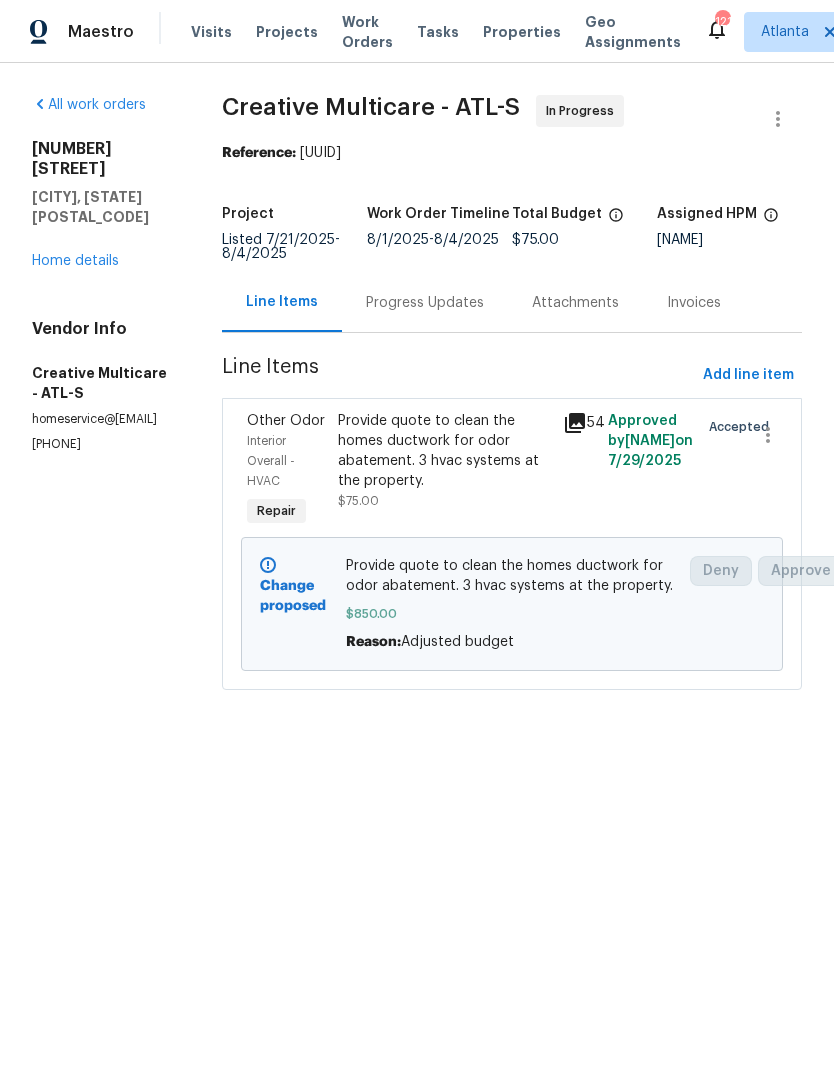 scroll, scrollTop: 0, scrollLeft: 0, axis: both 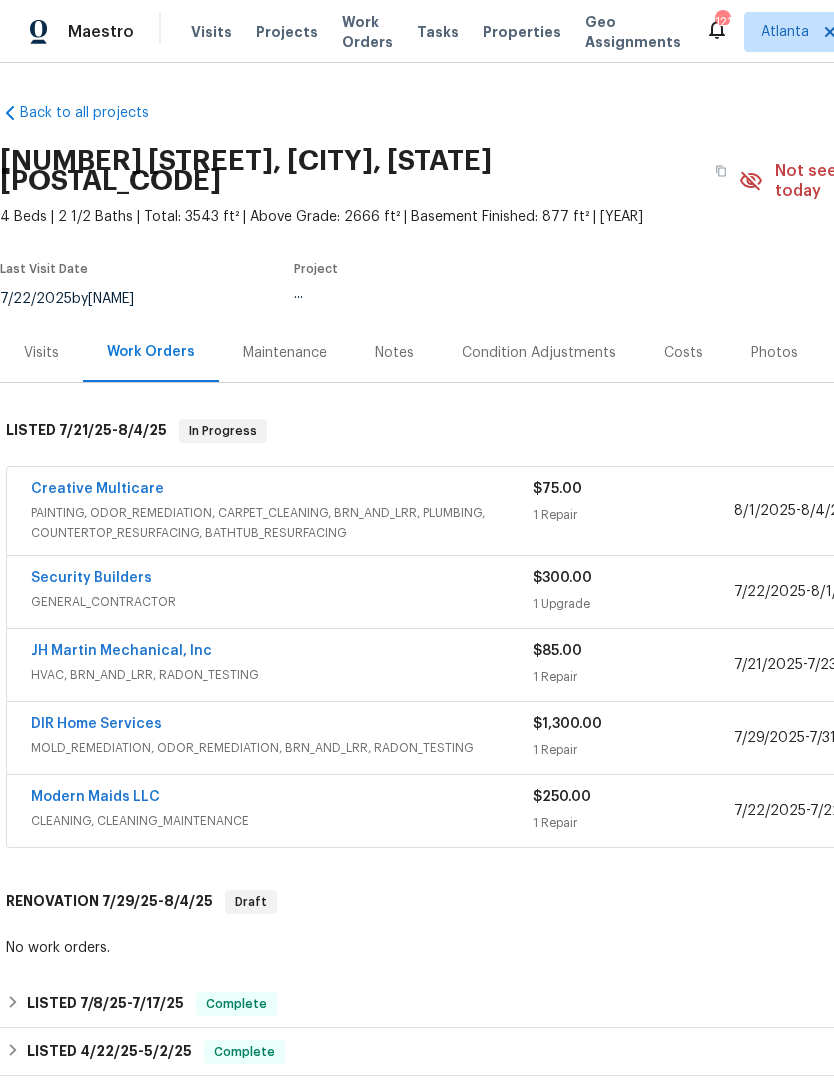 click on "Notes" at bounding box center [394, 352] 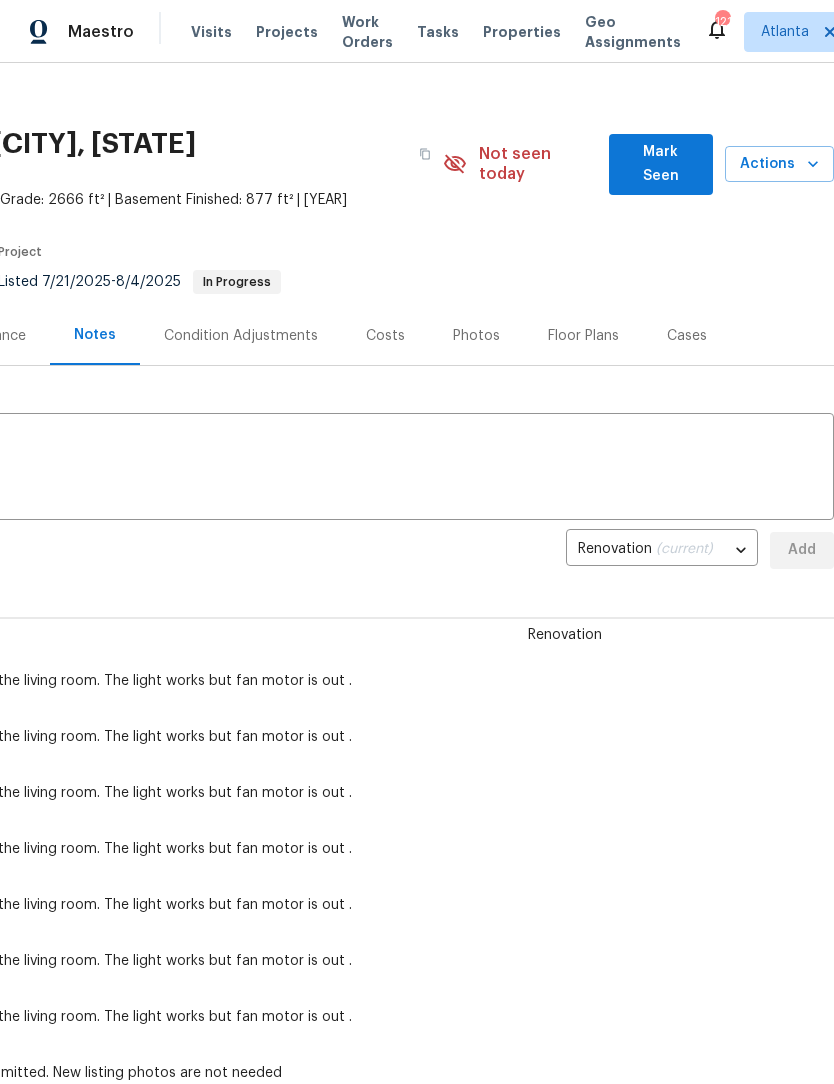 scroll, scrollTop: 17, scrollLeft: 296, axis: both 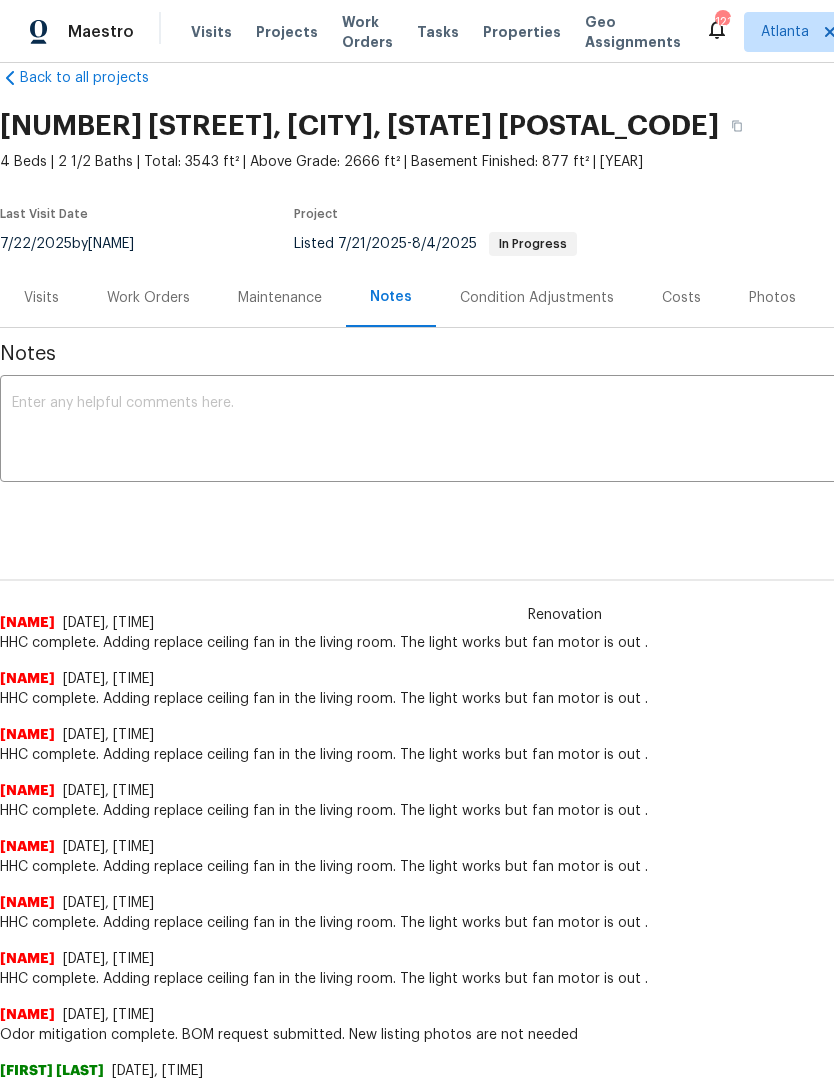 click at bounding box center (565, 431) 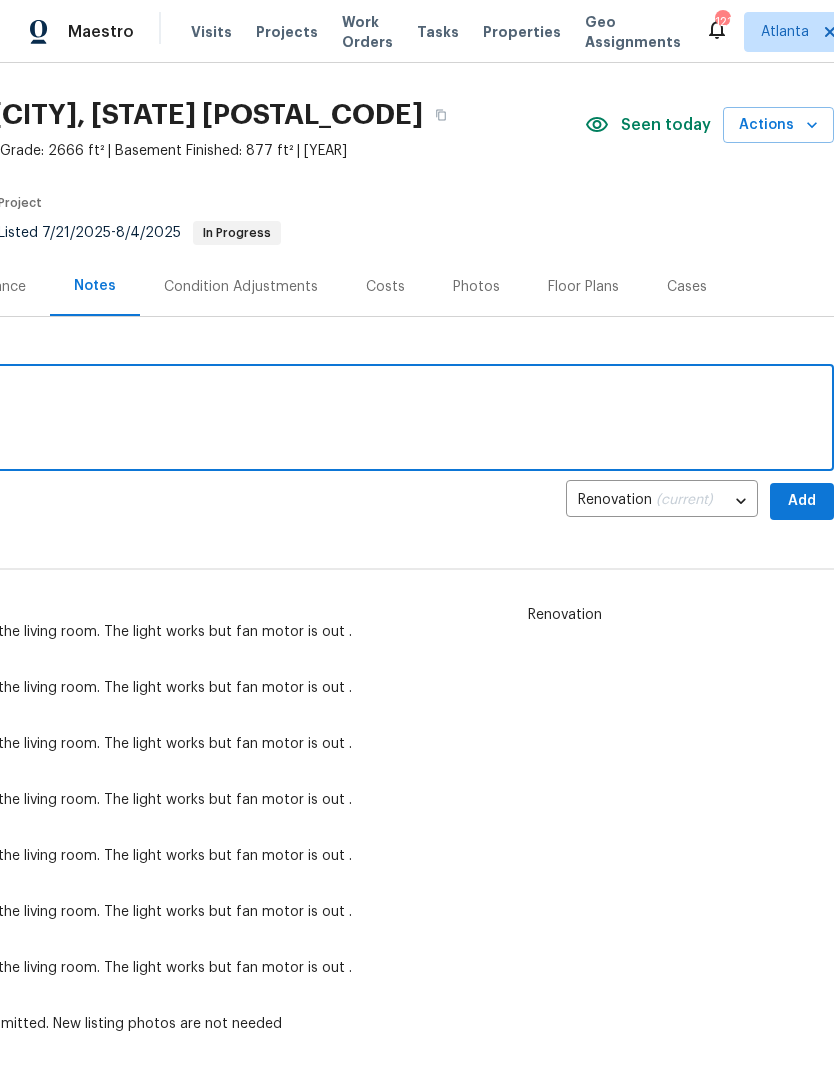 scroll, scrollTop: 46, scrollLeft: 296, axis: both 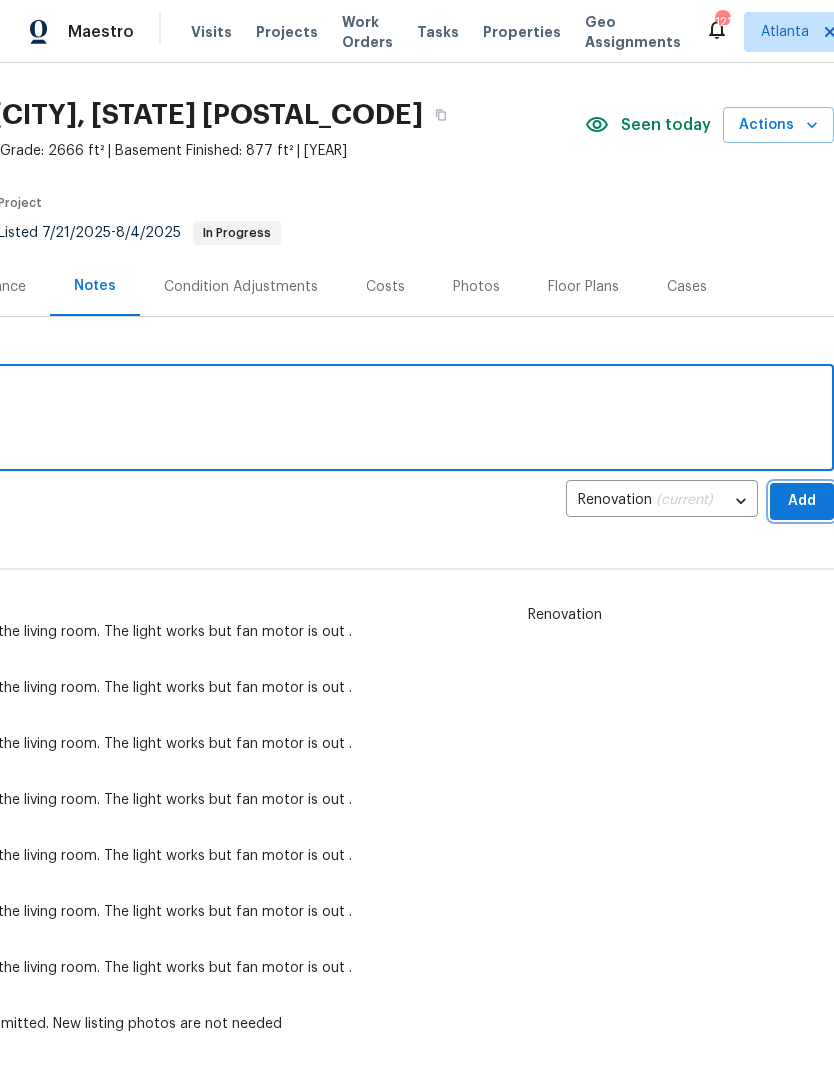 click on "Add" at bounding box center (802, 501) 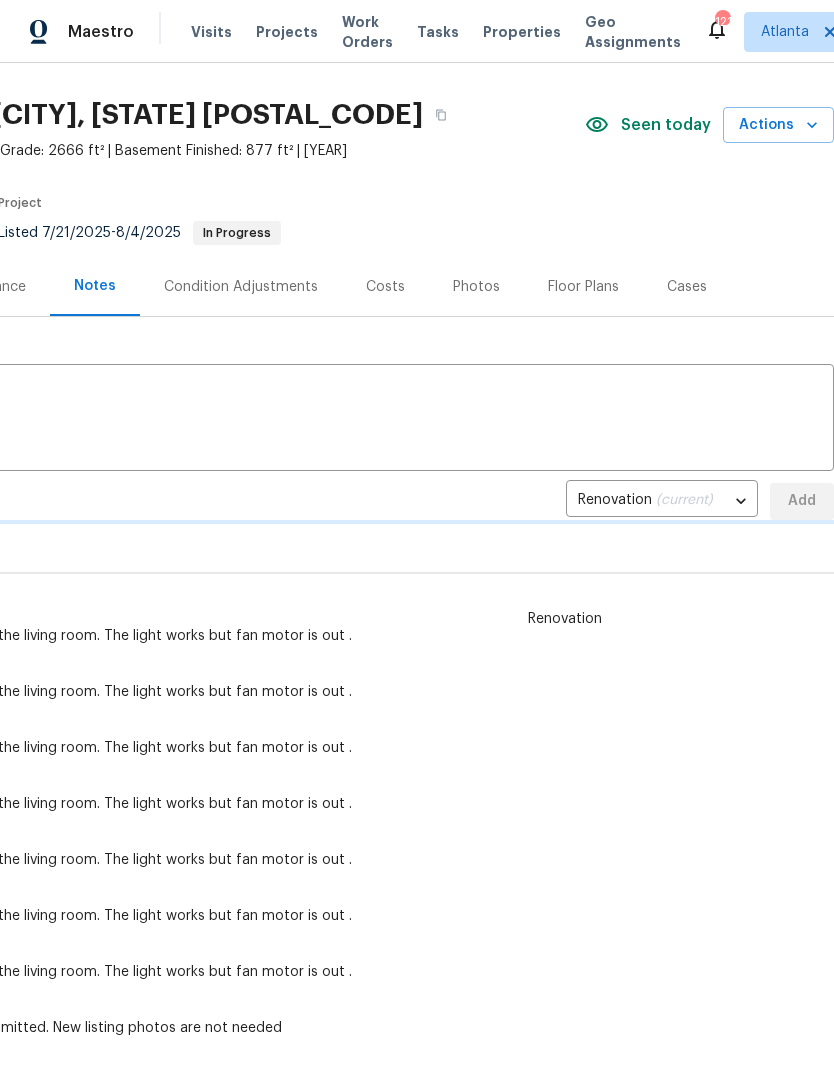 type 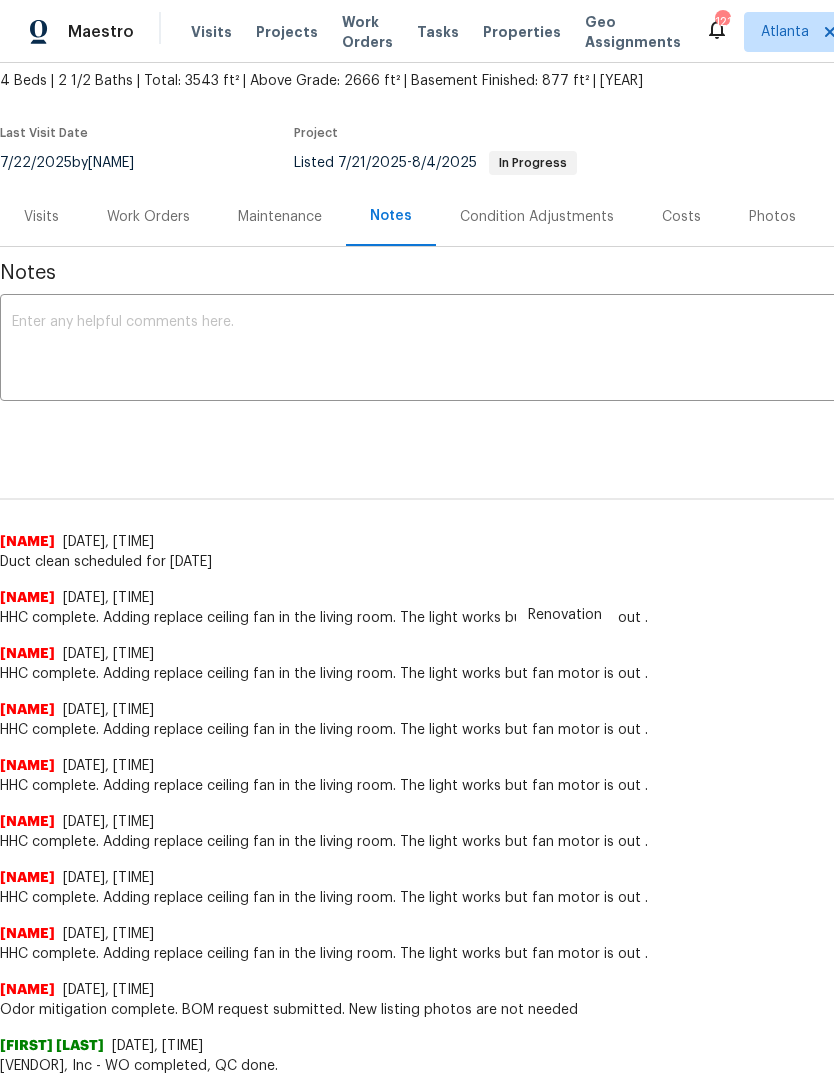 scroll, scrollTop: 116, scrollLeft: 0, axis: vertical 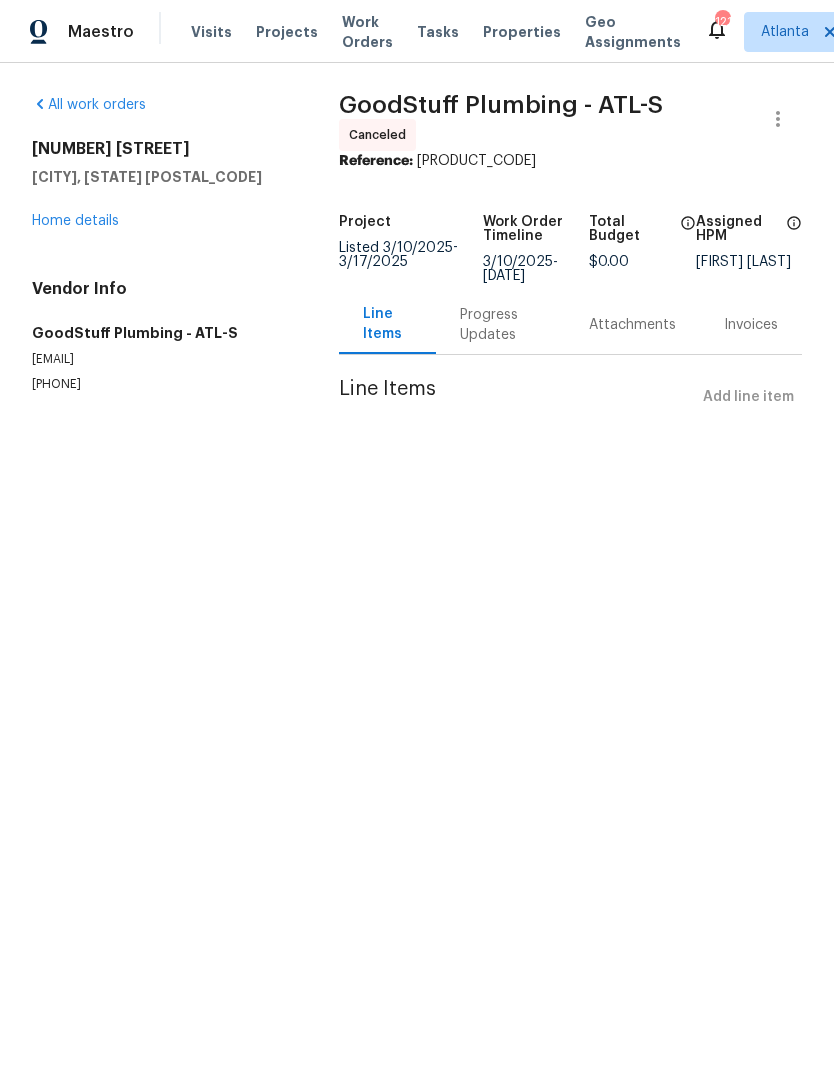 click on "Home details" at bounding box center (75, 221) 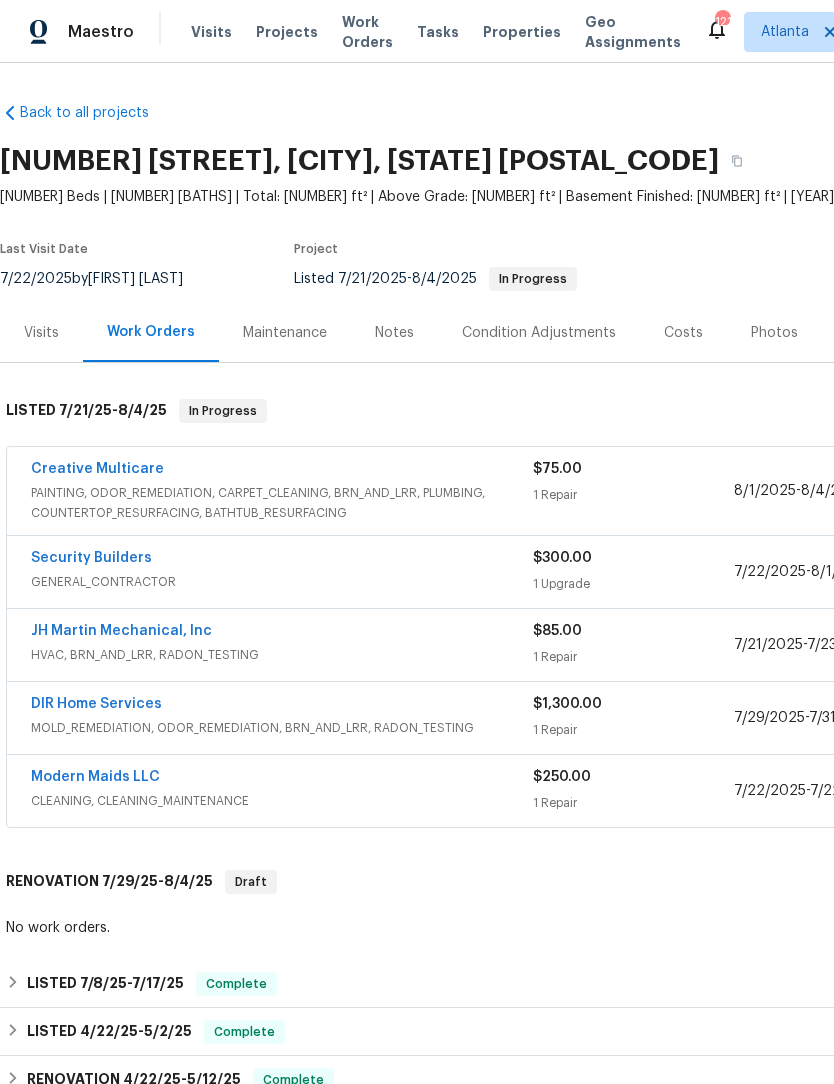 click on "Security Builders" at bounding box center (91, 558) 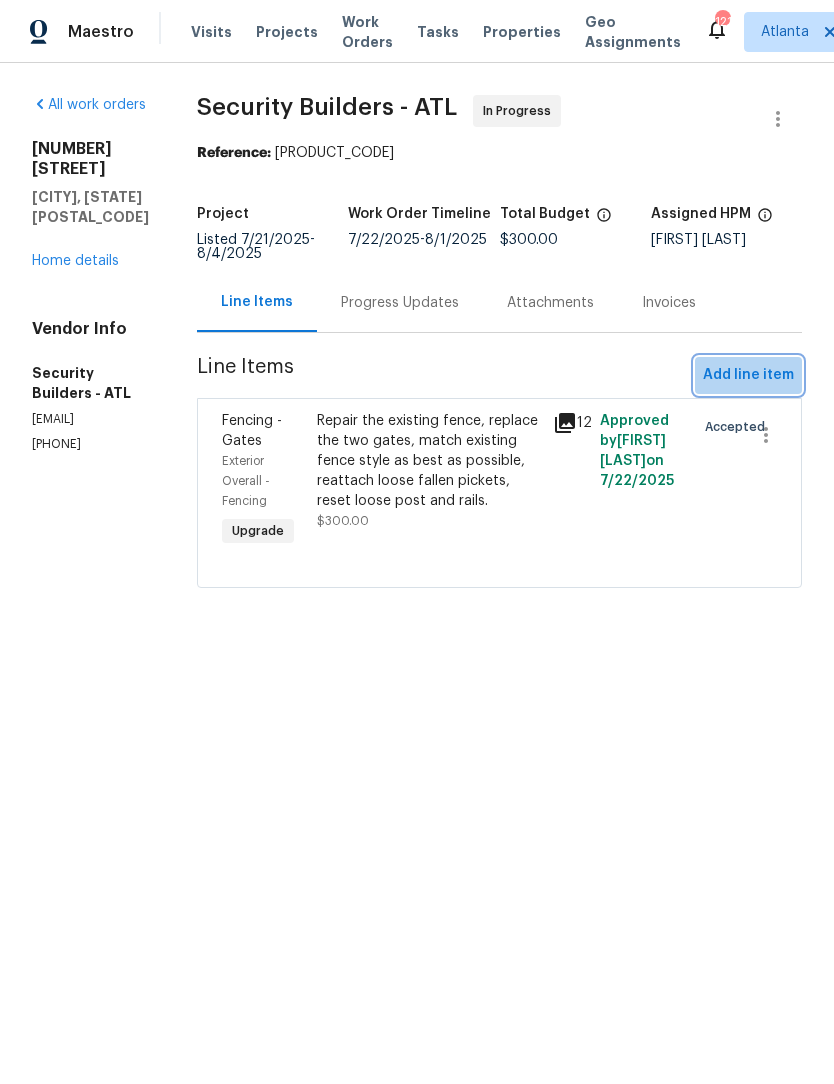 click on "Add line item" at bounding box center (748, 375) 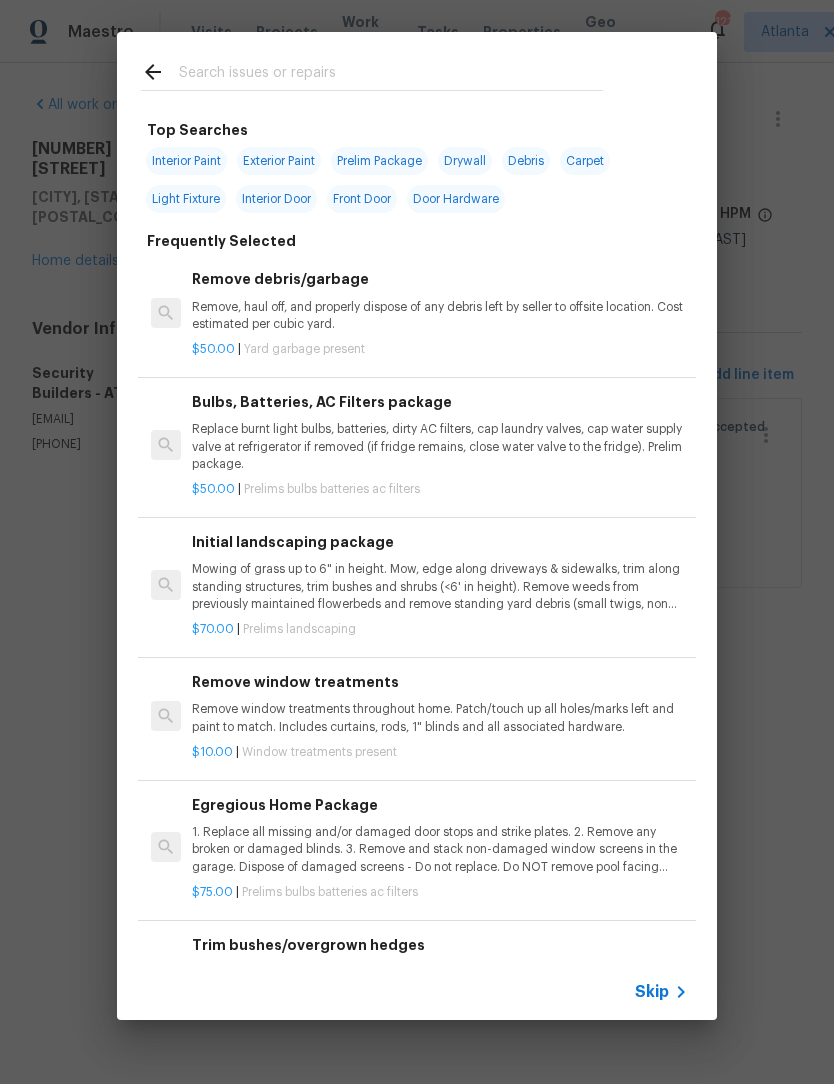 click at bounding box center (372, 71) 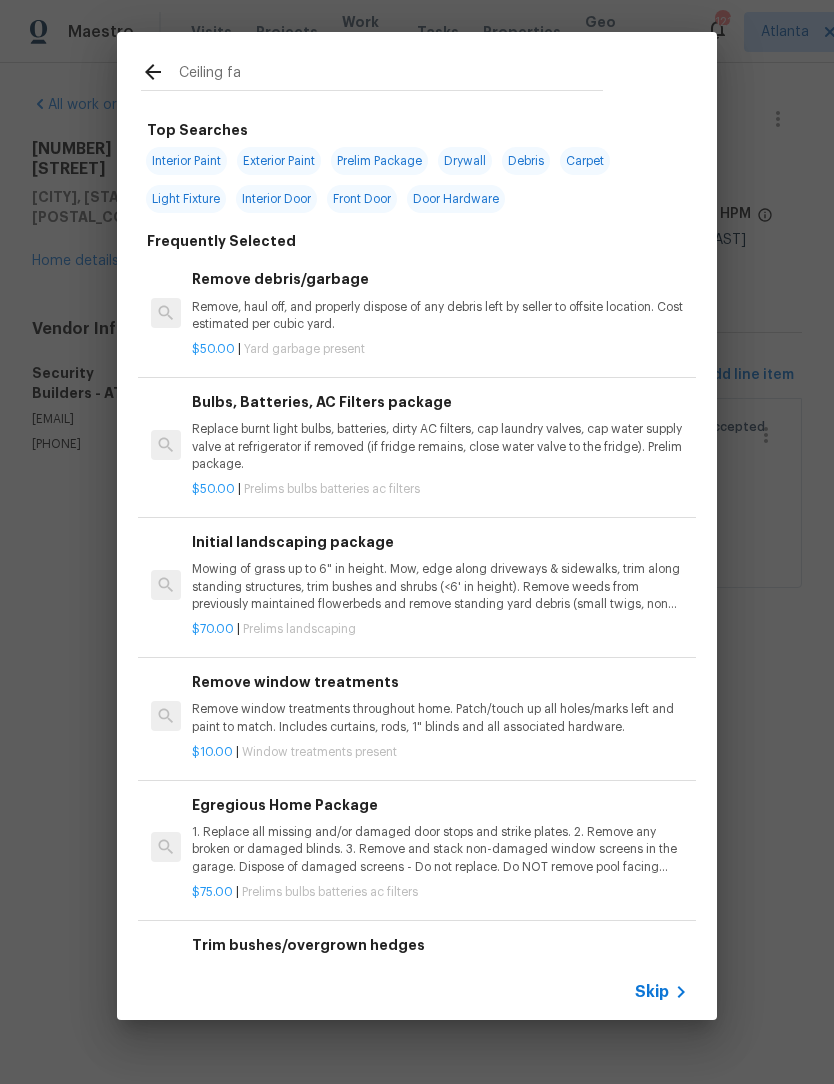 type on "Ceiling fan" 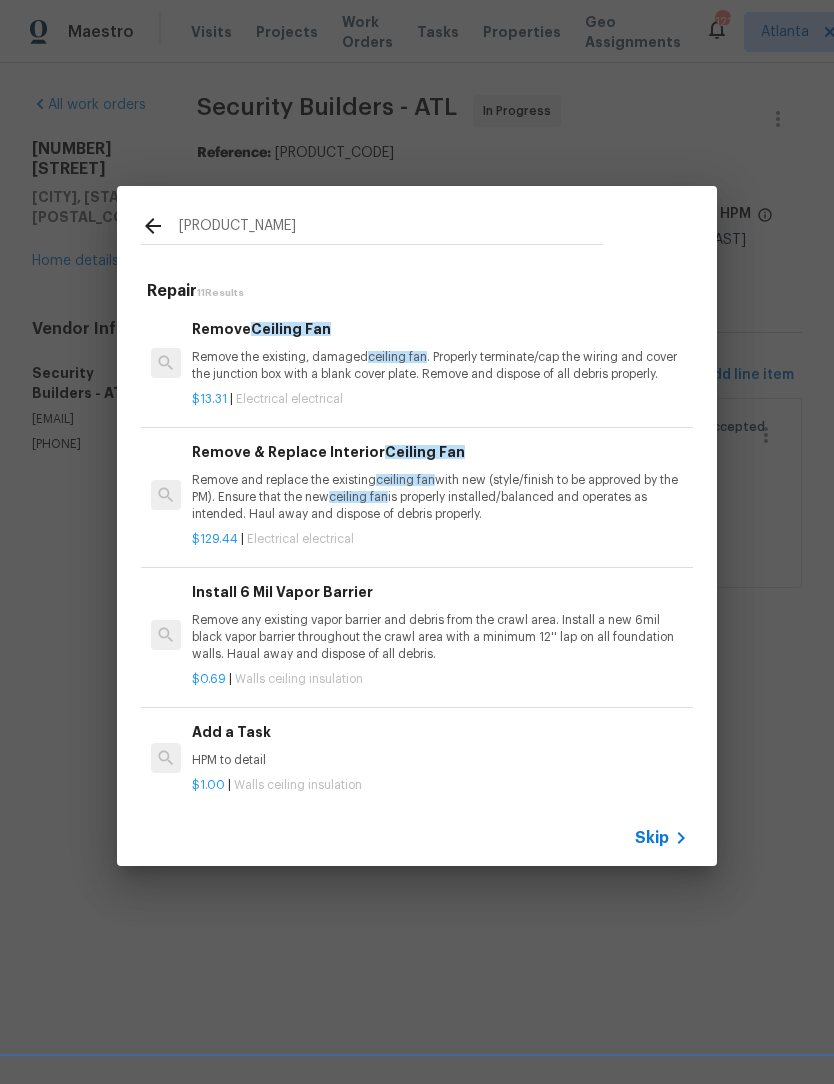 click on "Remove and replace the existing  ceiling fan  with new (style/finish to be approved by the PM). Ensure that the new  ceiling fan  is properly installed/balanced and  operates as intended. Haul away and dispose of debris properly." at bounding box center (440, 497) 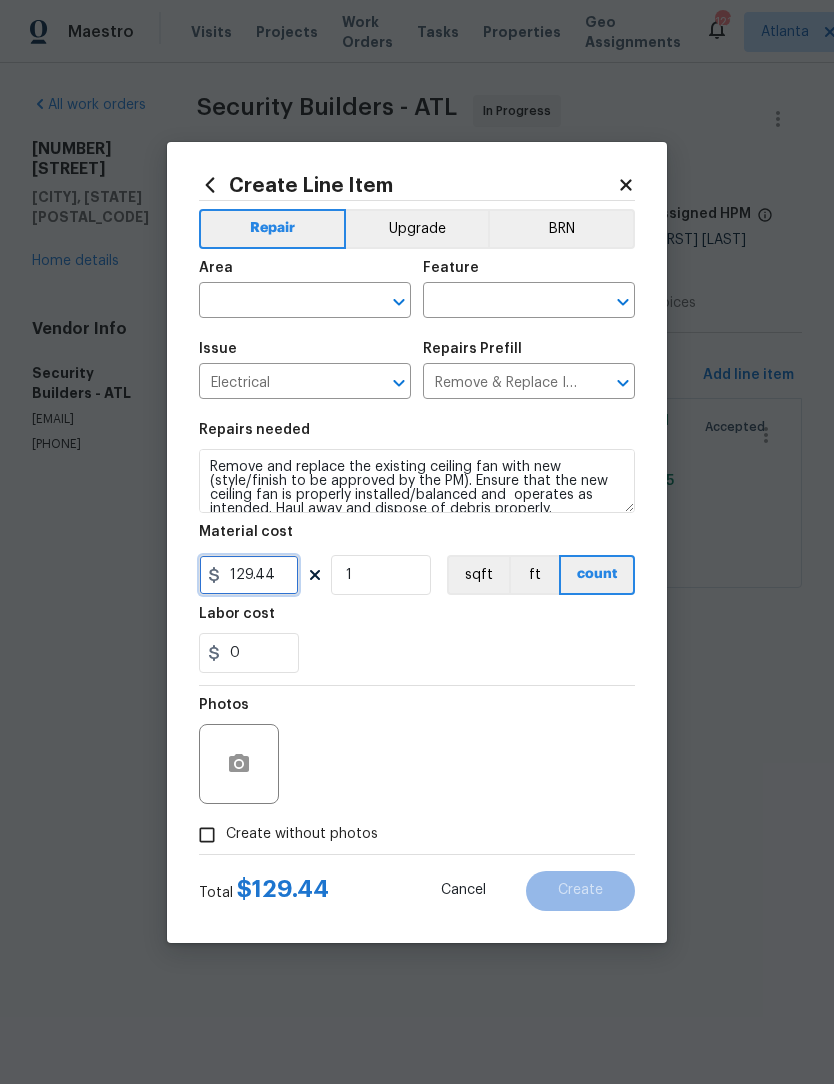 click on "129.44" at bounding box center (249, 575) 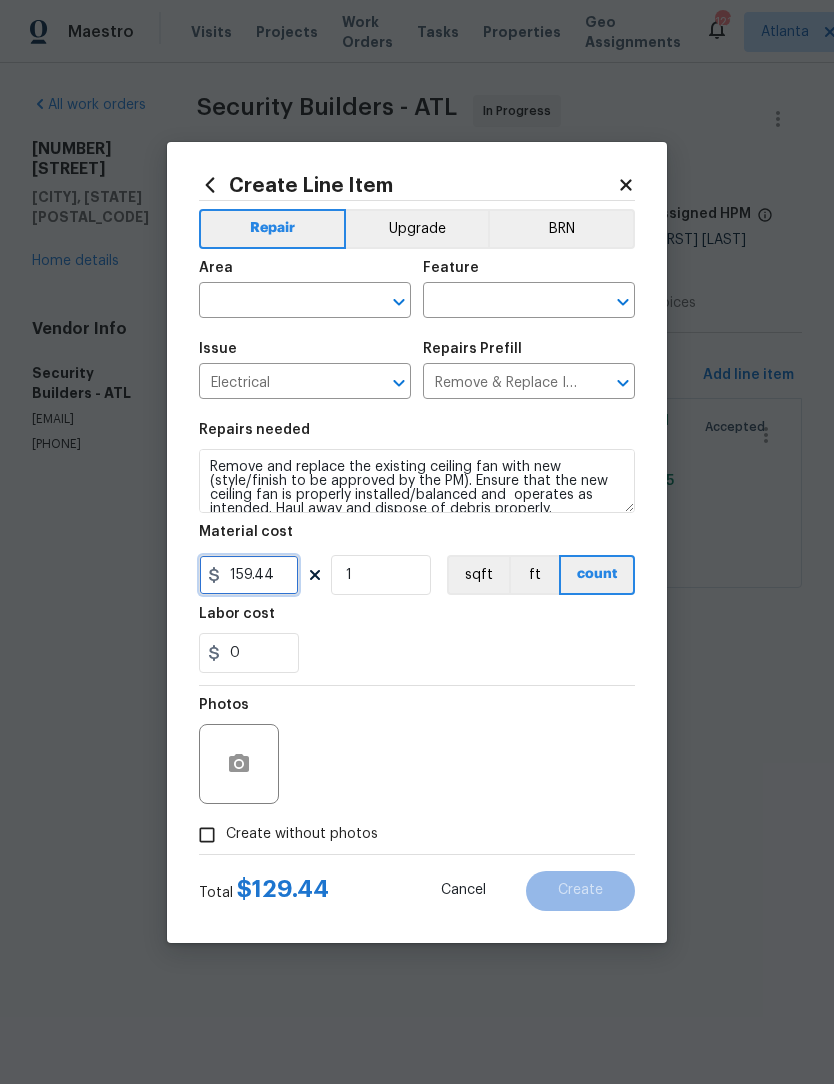 type on "159.44" 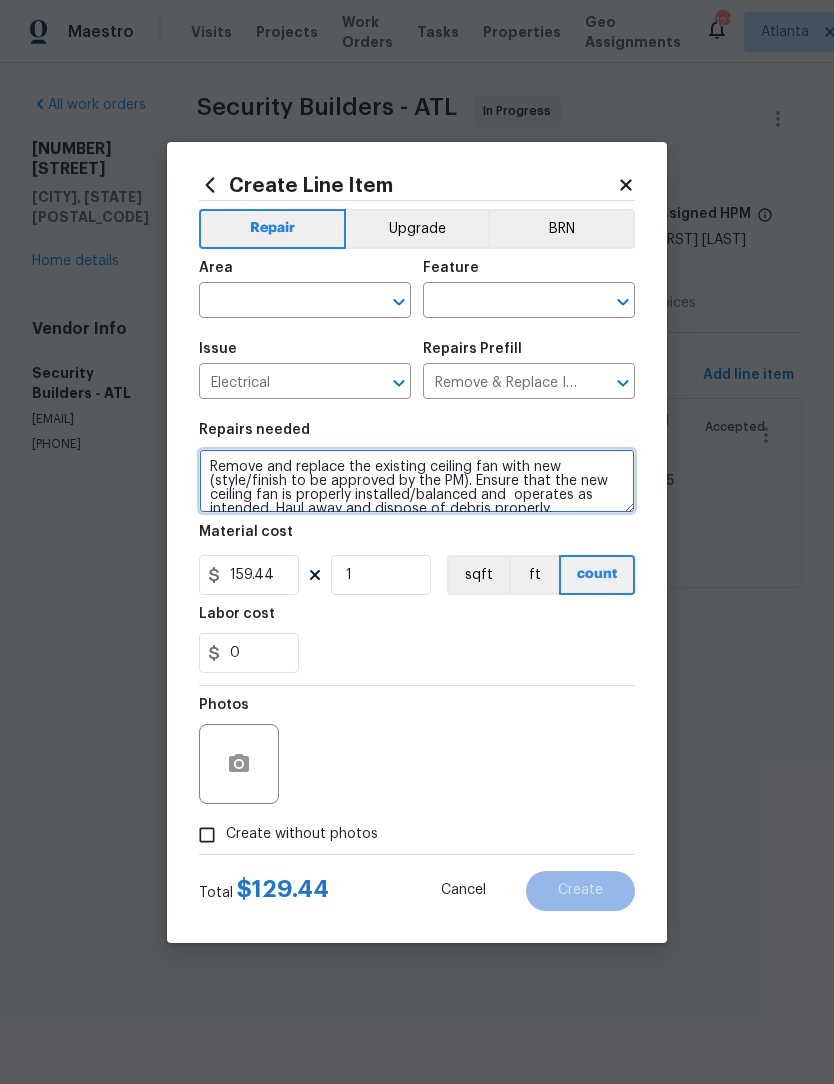 click on "Remove and replace the existing ceiling fan with new (style/finish to be approved by the PM). Ensure that the new ceiling fan is properly installed/balanced and  operates as intended. Haul away and dispose of debris properly." at bounding box center (417, 481) 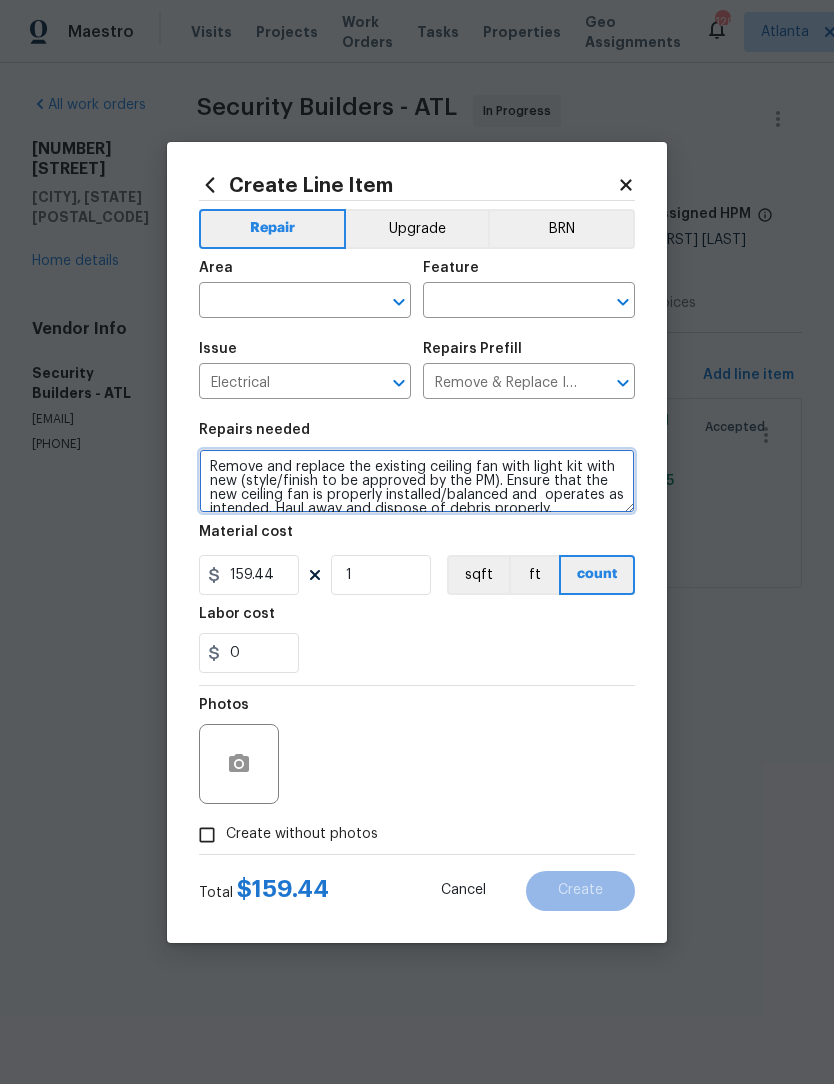 click on "Remove and replace the existing ceiling fan with light kit with new (style/finish to be approved by the PM). Ensure that the new ceiling fan is properly installed/balanced and  operates as intended. Haul away and dispose of debris properly." at bounding box center (417, 481) 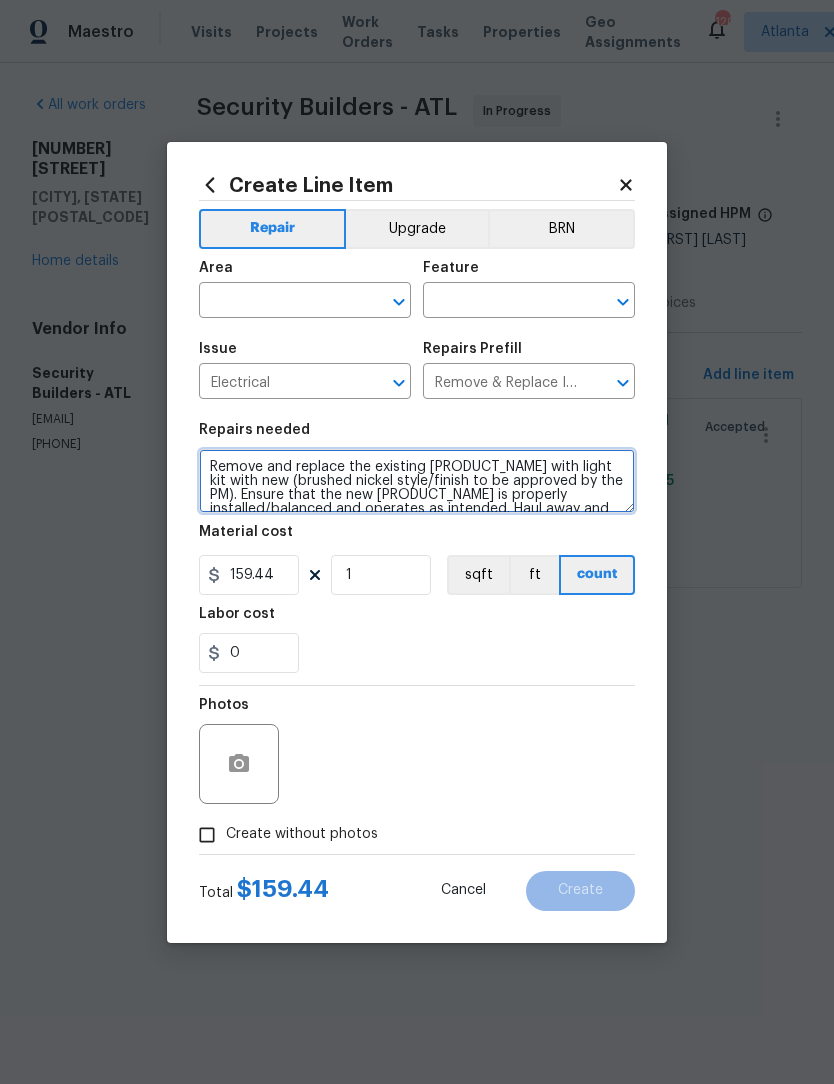 click on "Remove and replace the existing ceiling fan with light kit with new (brushed nickel style/finish to be approved by the PM). Ensure that the new ceiling fan is properly installed/balanced and  operates as intended. Haul away and dispose of debris properly." at bounding box center (417, 481) 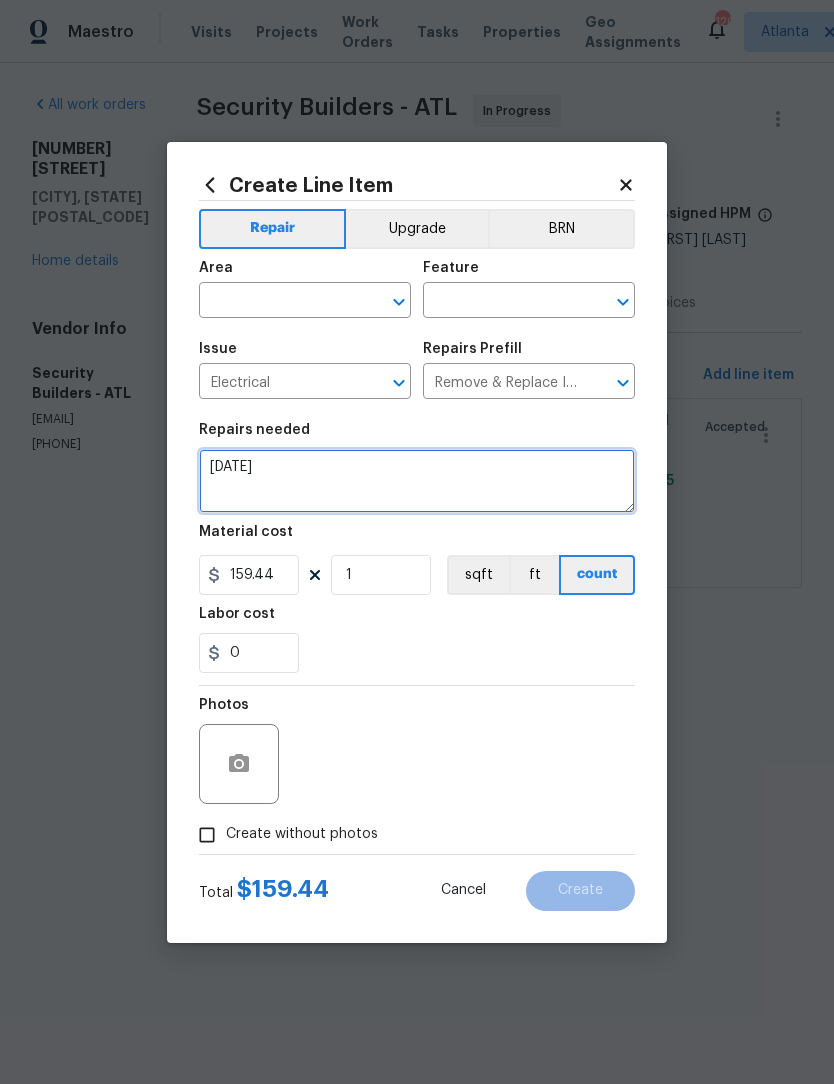 click on "Remove and replace the existing ceiling fan with light kit with new (brushed nickel PM). Ensure that the new ceiling fan is properly installed/balanced and  operates as intended. Haul away and dispose of debris properly." at bounding box center (417, 481) 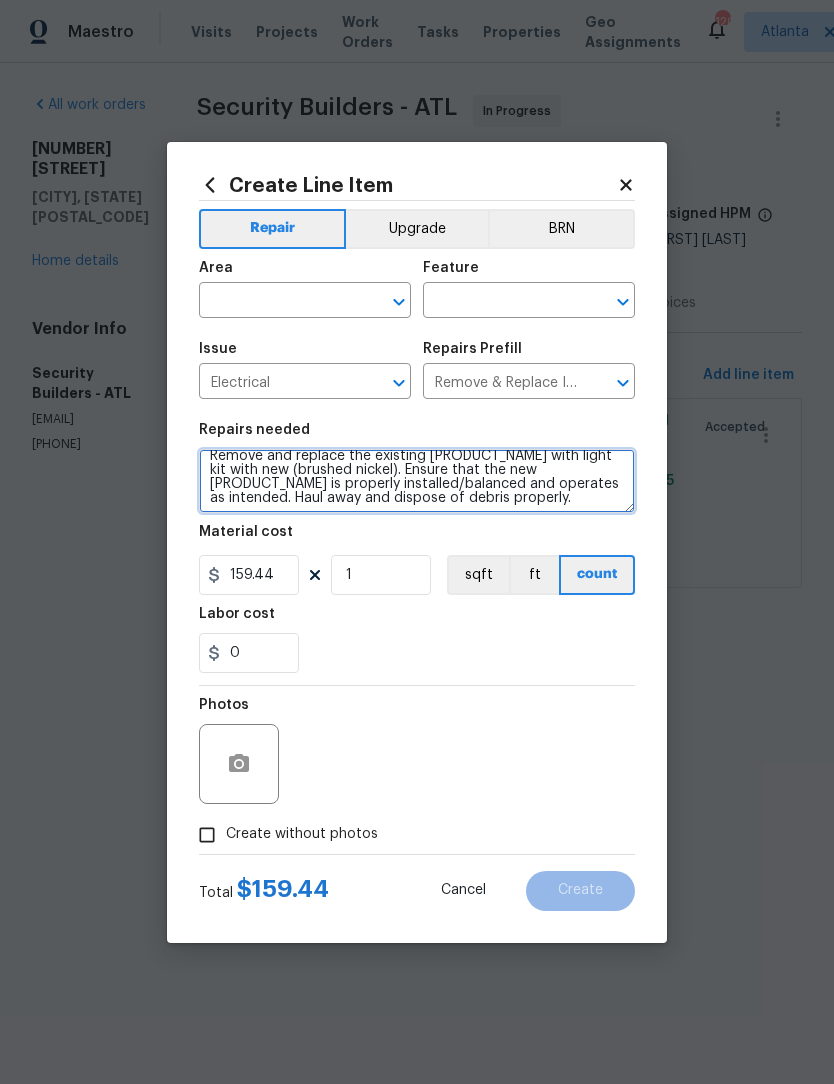 scroll, scrollTop: 10, scrollLeft: 0, axis: vertical 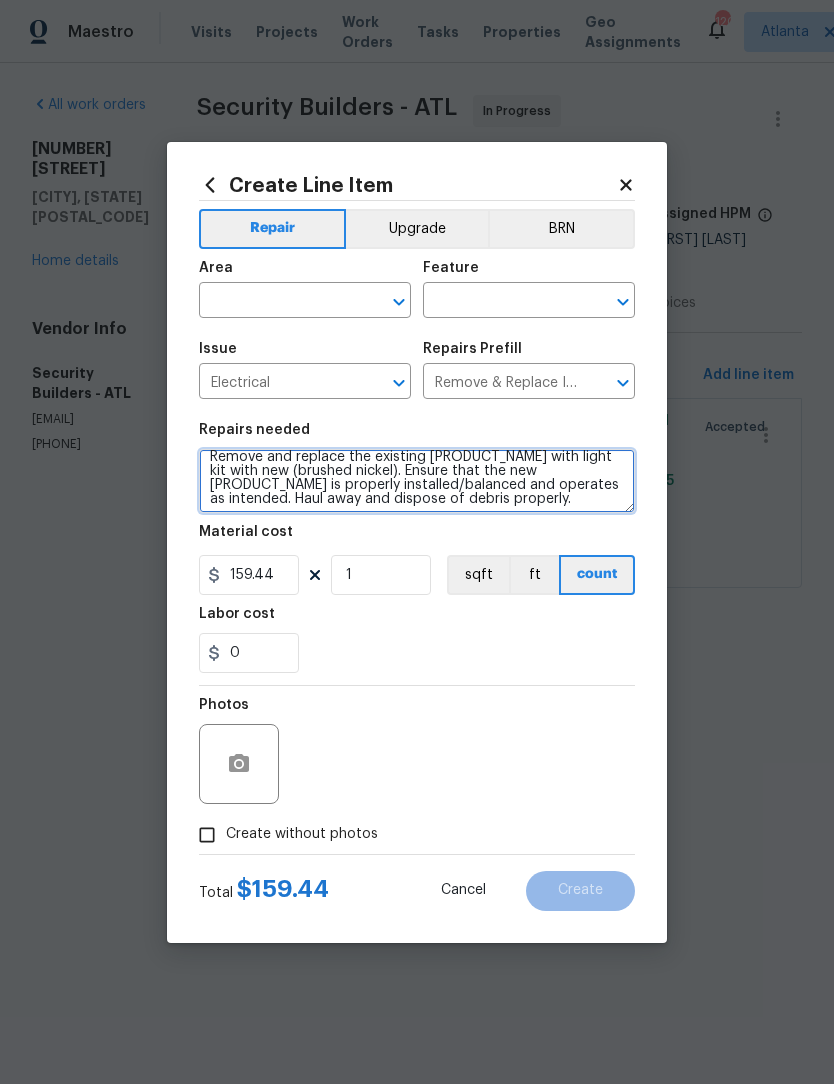 click on "Remove and replace the existing ceiling fan with light kit with new (brushed nickel). Ensure that the new ceiling fan is properly installed/balanced and  operates as intended. Haul away and dispose of debris properly." at bounding box center (417, 481) 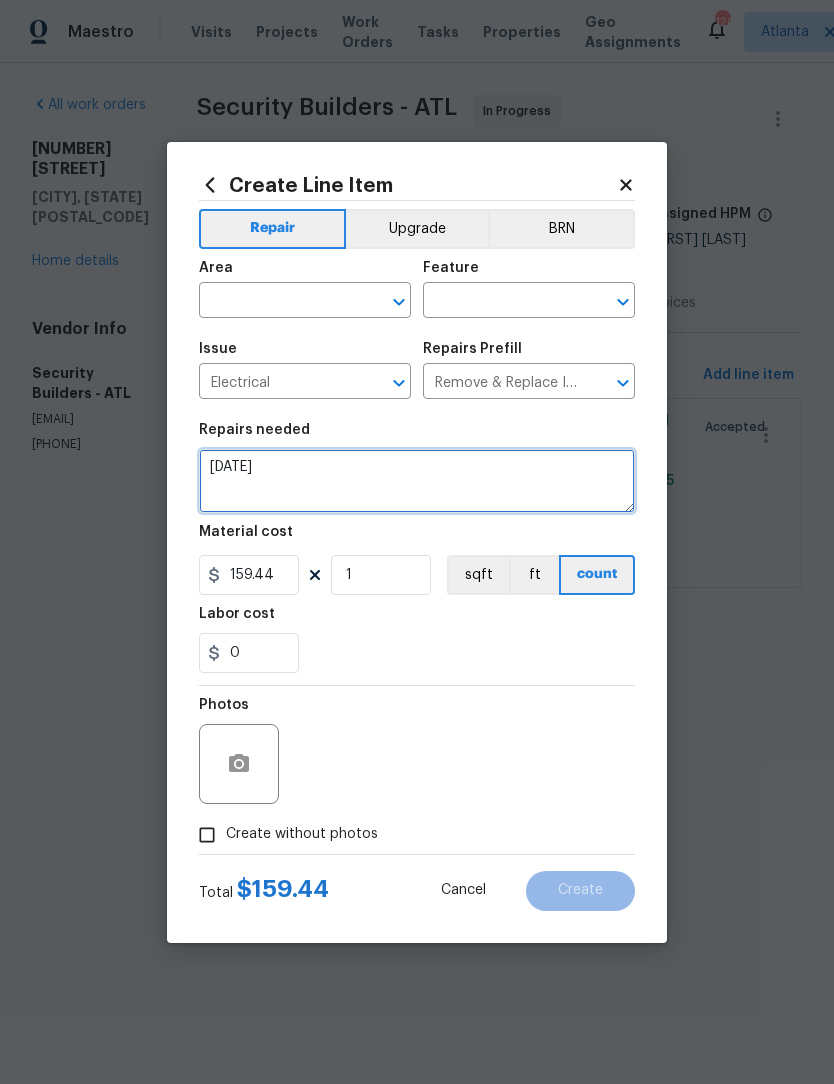 click 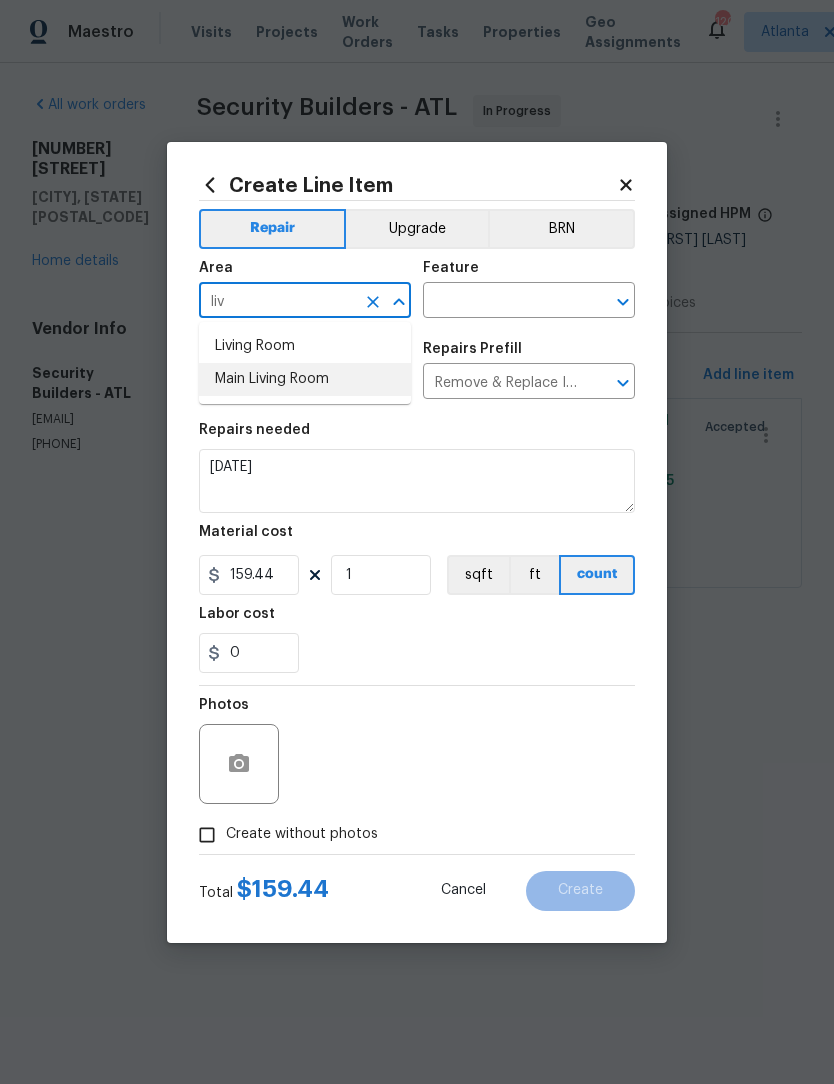 click on "Main Living Room" at bounding box center [305, 379] 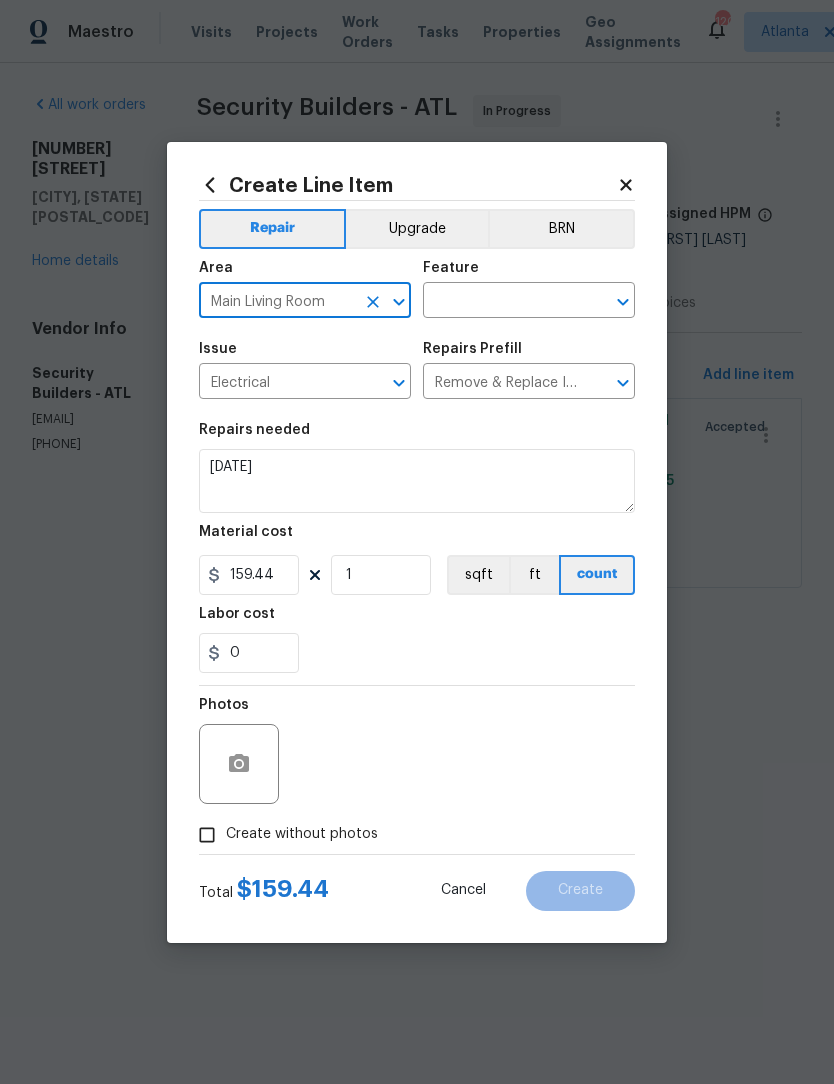 click at bounding box center [501, 302] 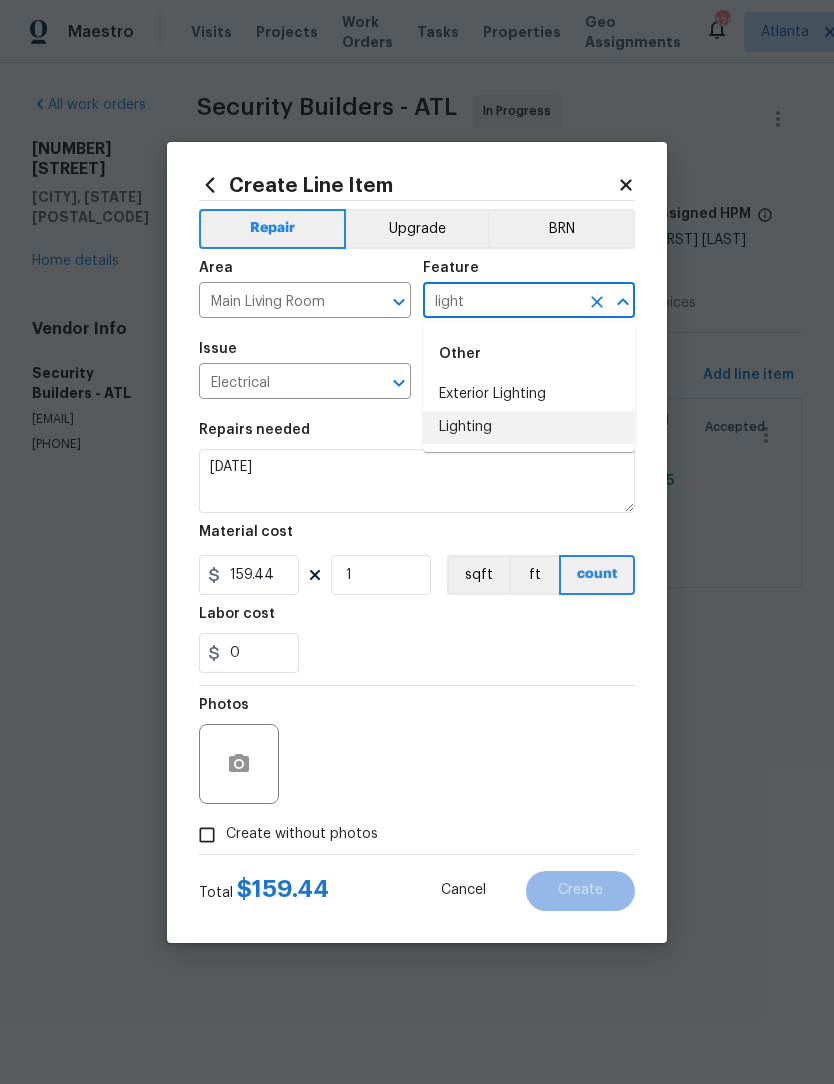 click on "Lighting" at bounding box center (529, 427) 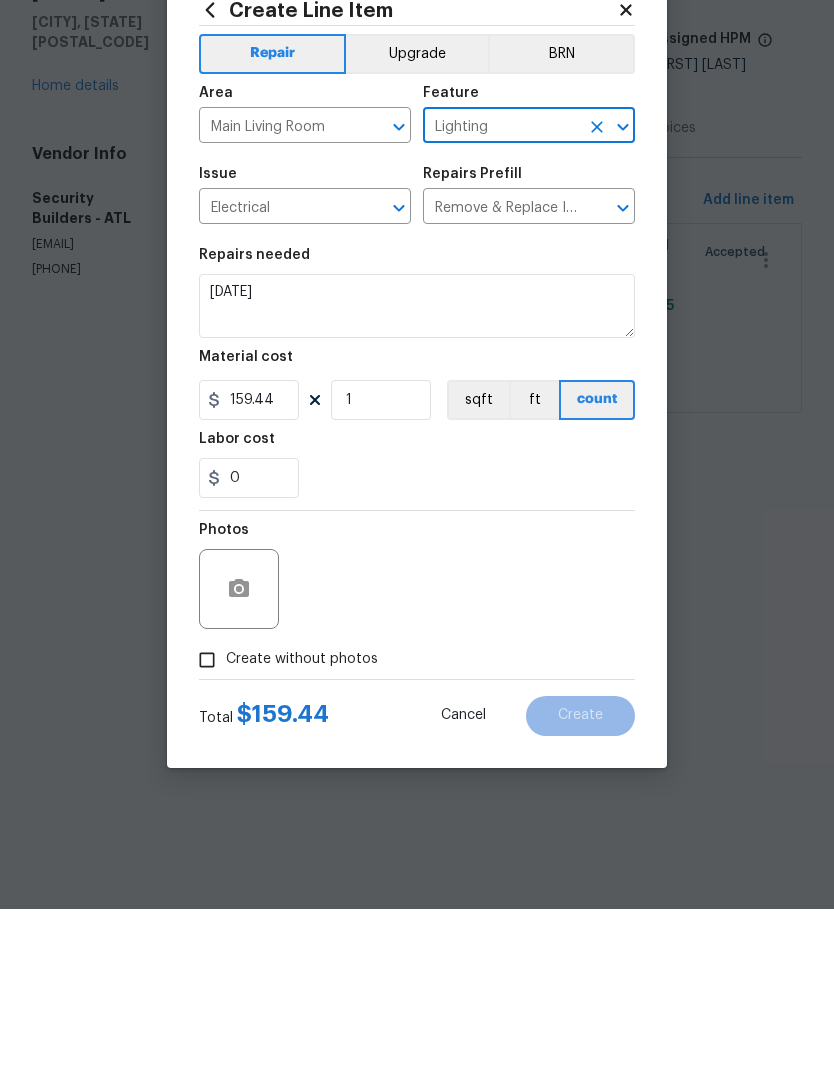 click on "Create without photos" at bounding box center [207, 835] 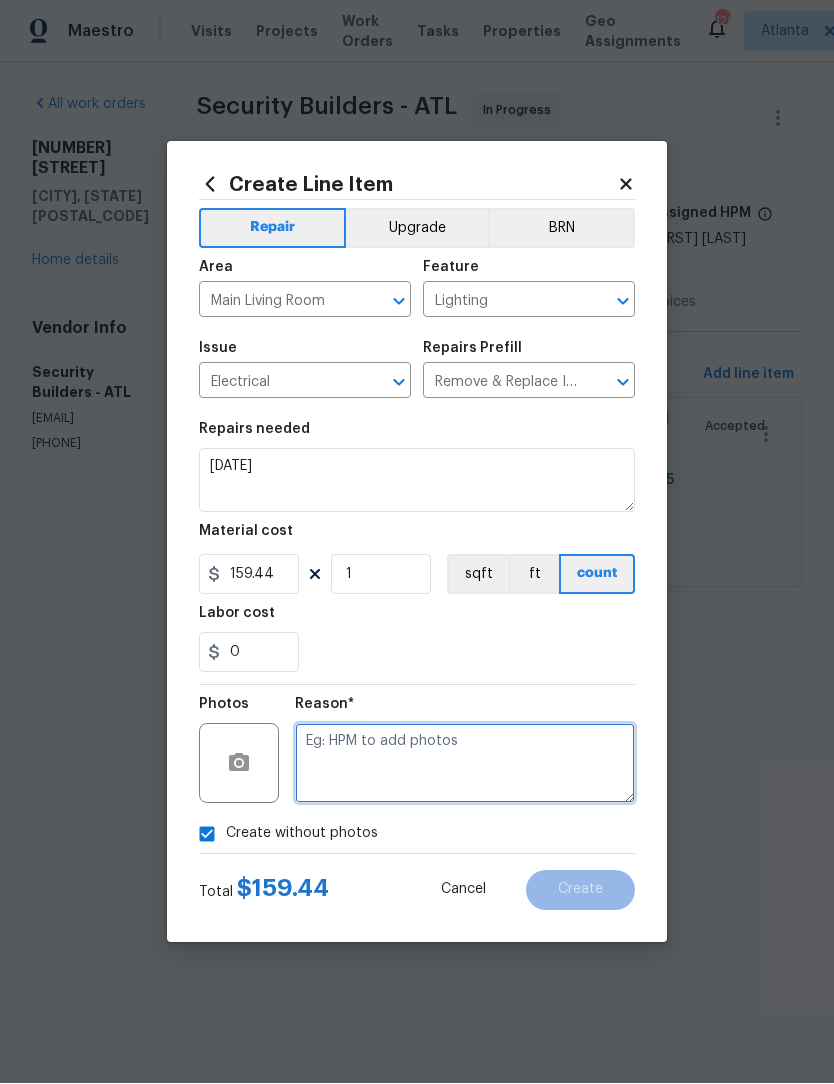 click at bounding box center (465, 764) 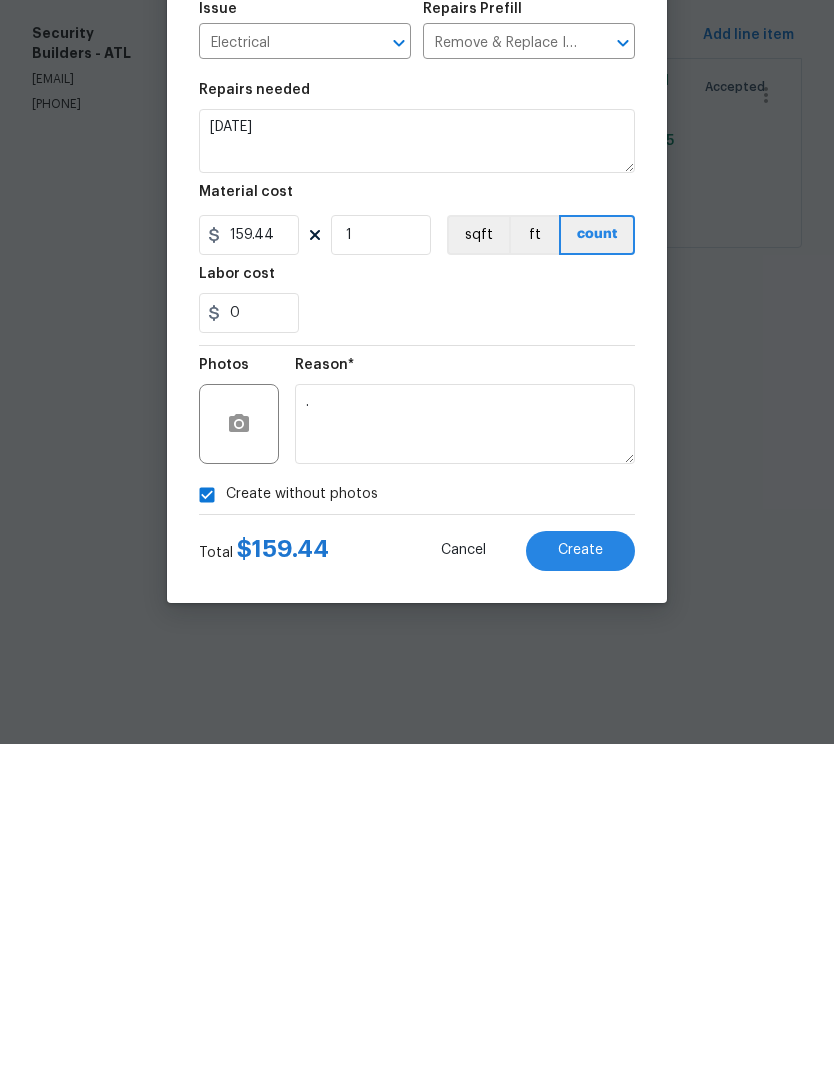 scroll, scrollTop: 0, scrollLeft: 0, axis: both 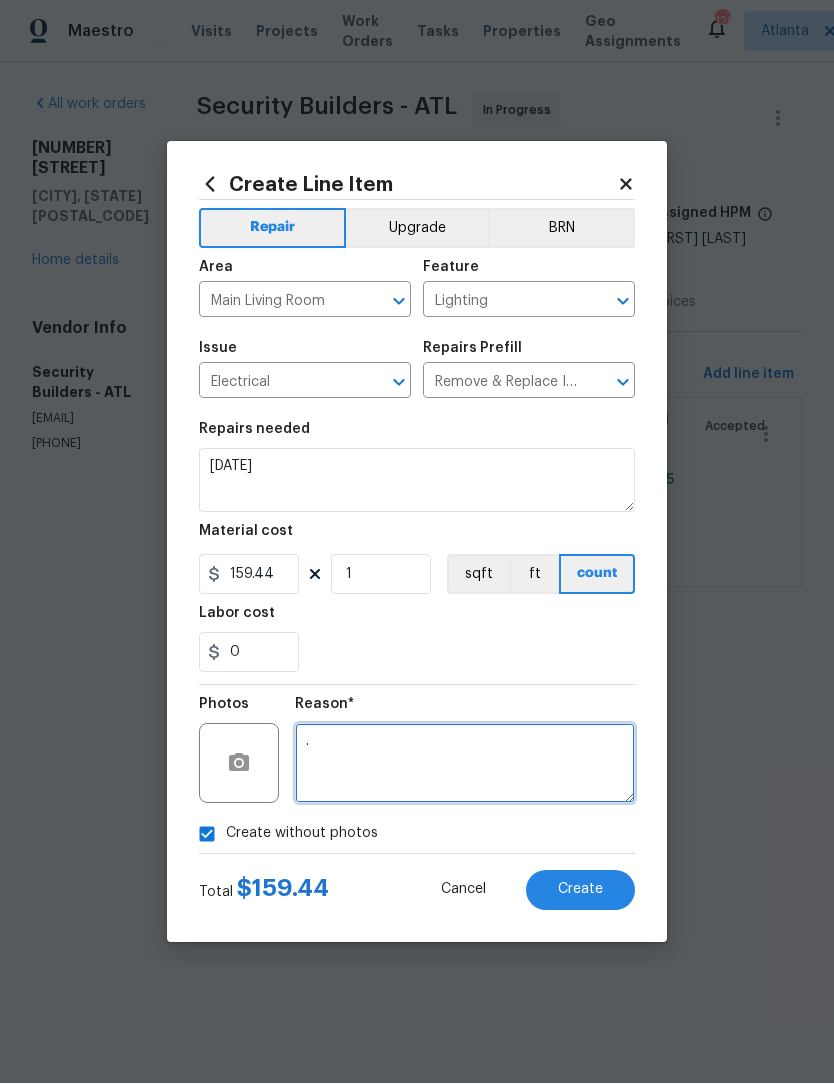 type on "." 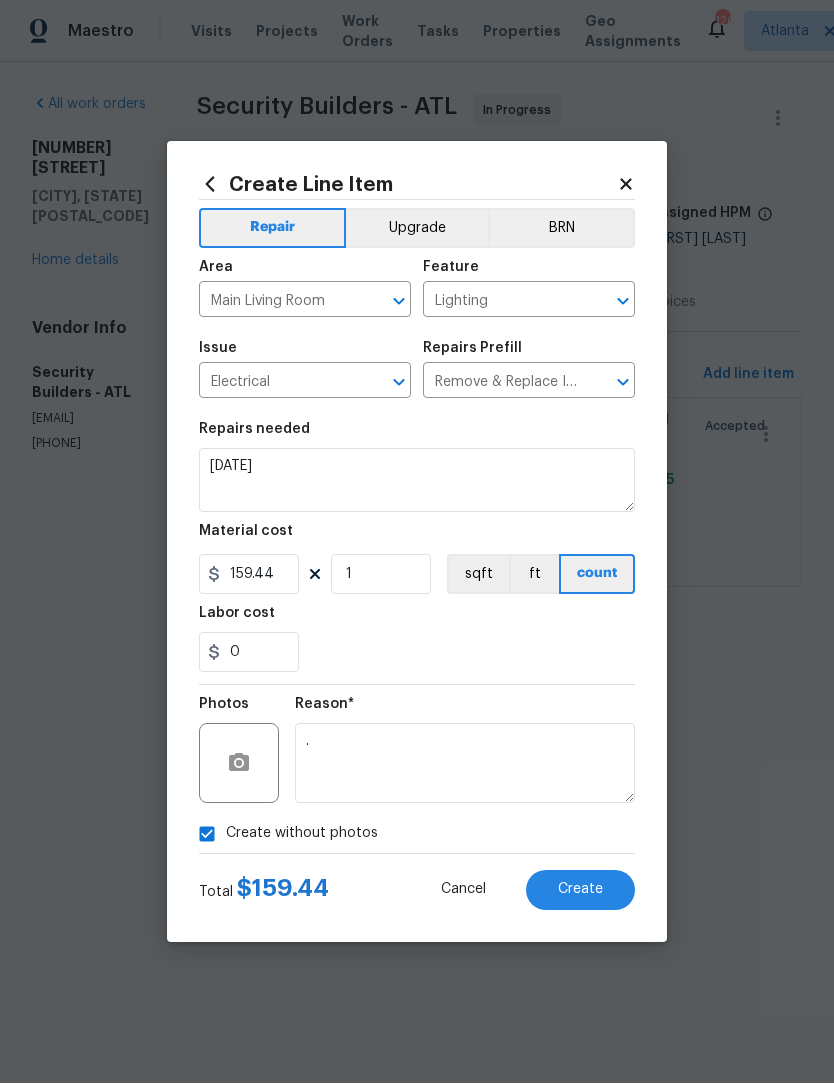 click on "Create" at bounding box center (580, 890) 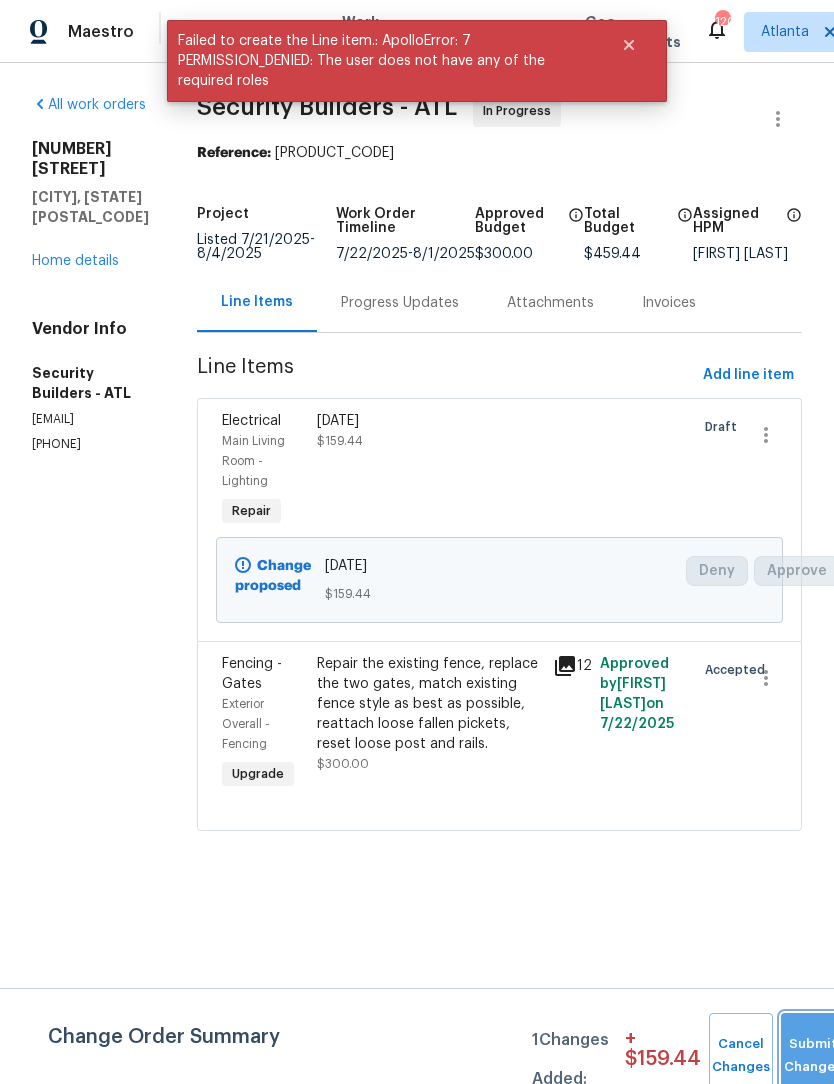 click on "Submit Changes" at bounding box center [813, 1056] 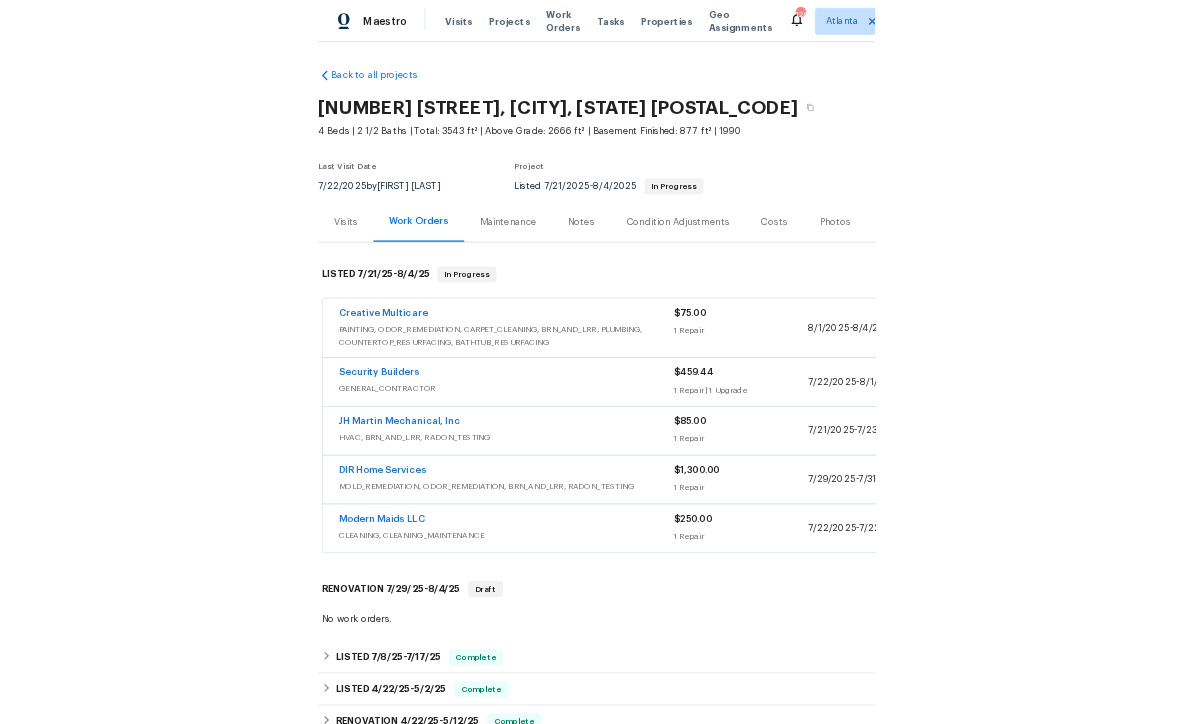 scroll, scrollTop: 0, scrollLeft: 0, axis: both 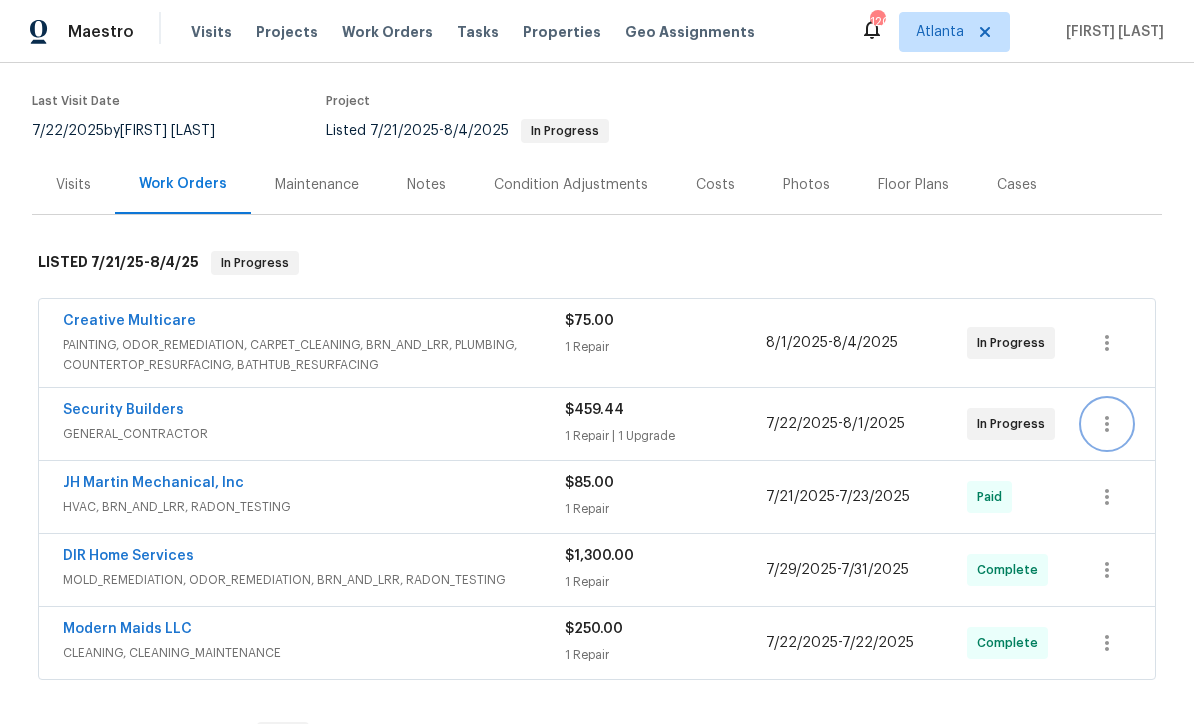 click 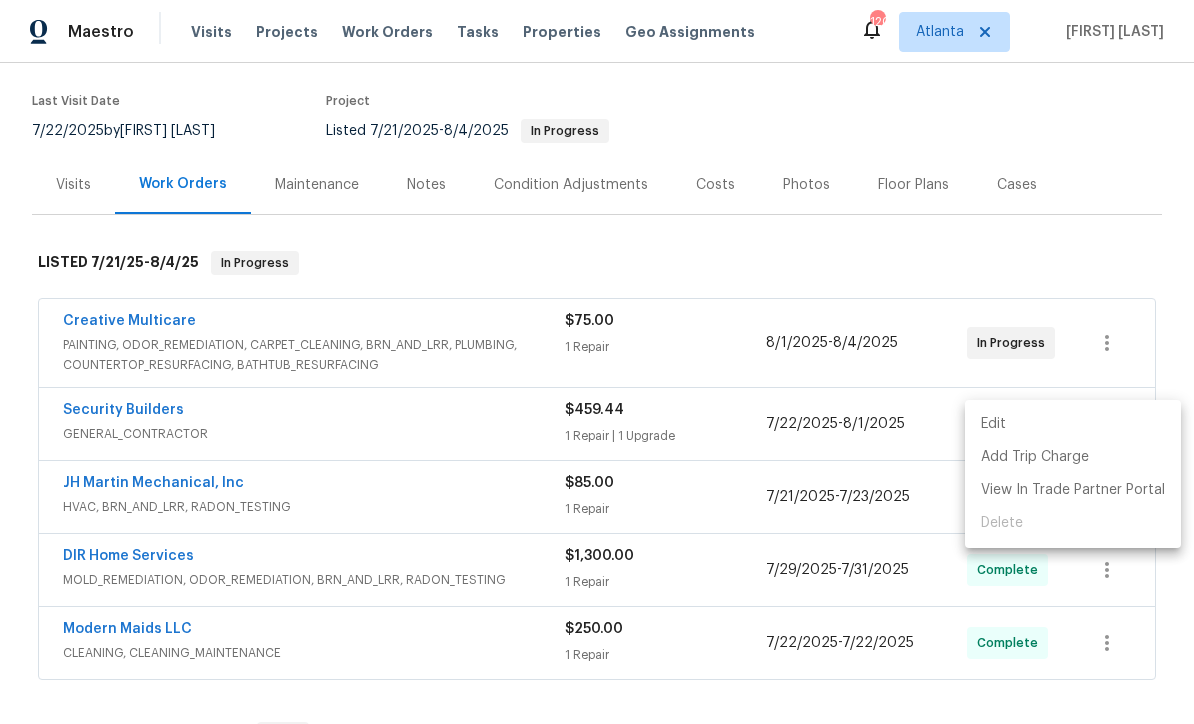 click on "Edit" at bounding box center (1073, 424) 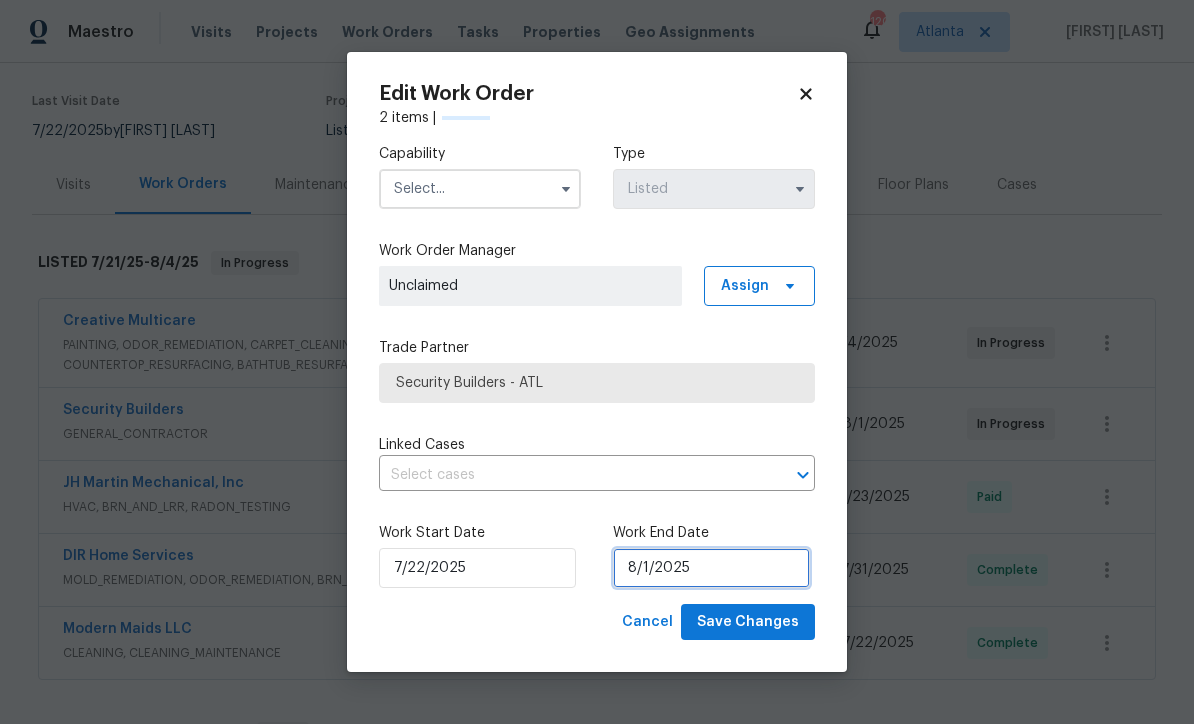 click on "8/1/2025" at bounding box center [711, 568] 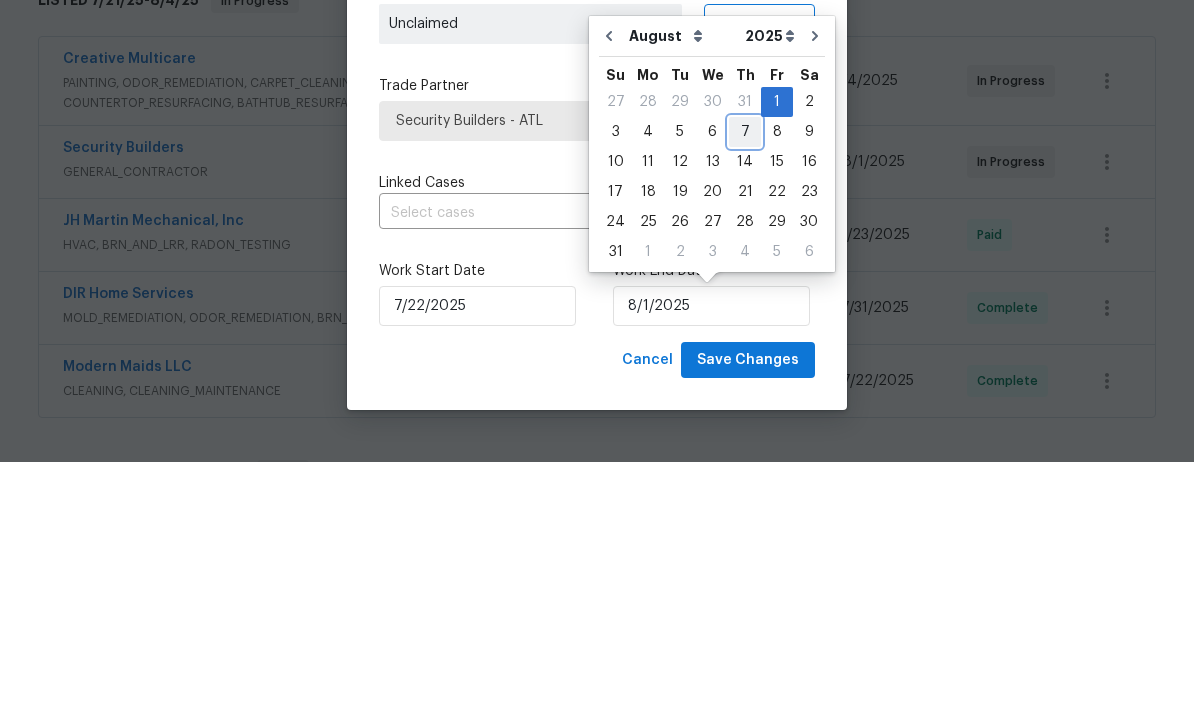 click on "7" at bounding box center (745, 394) 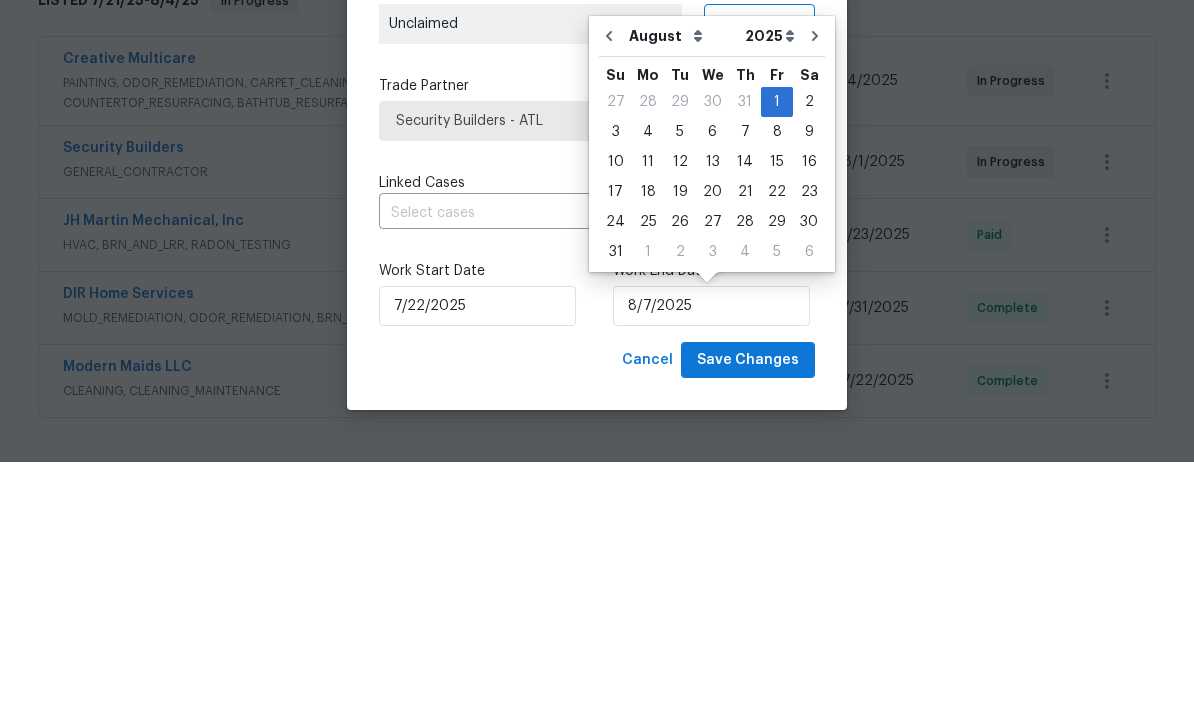 scroll, scrollTop: 66, scrollLeft: 0, axis: vertical 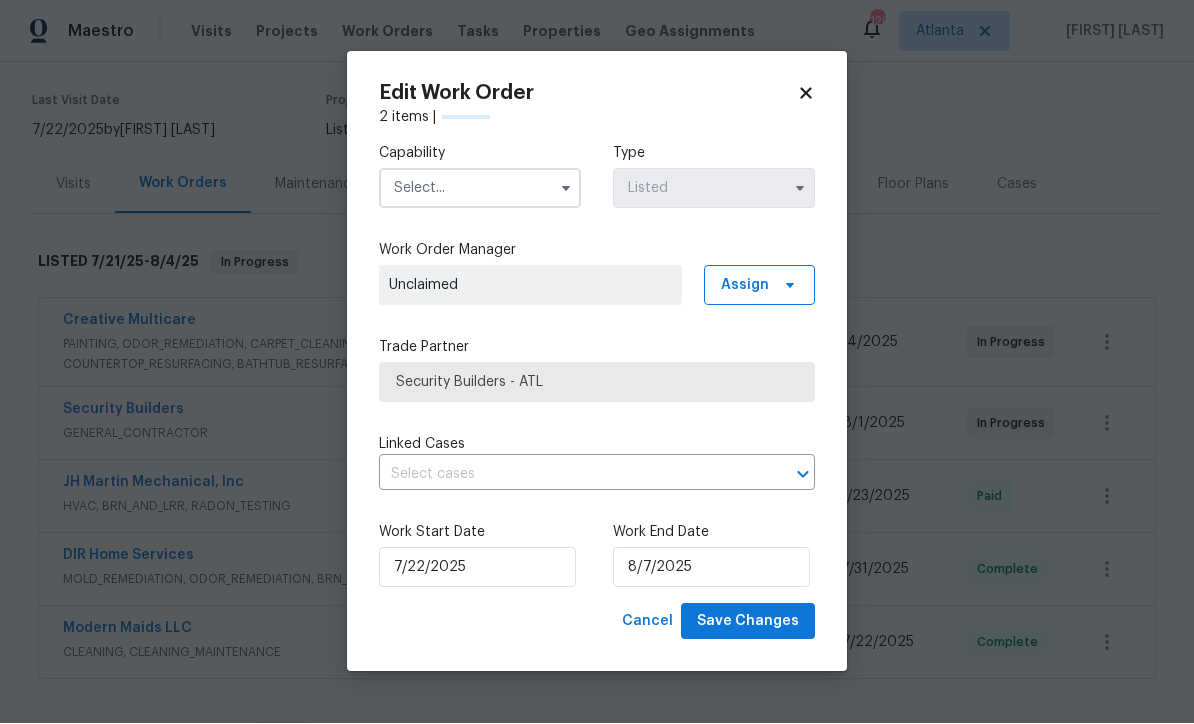 click at bounding box center [566, 189] 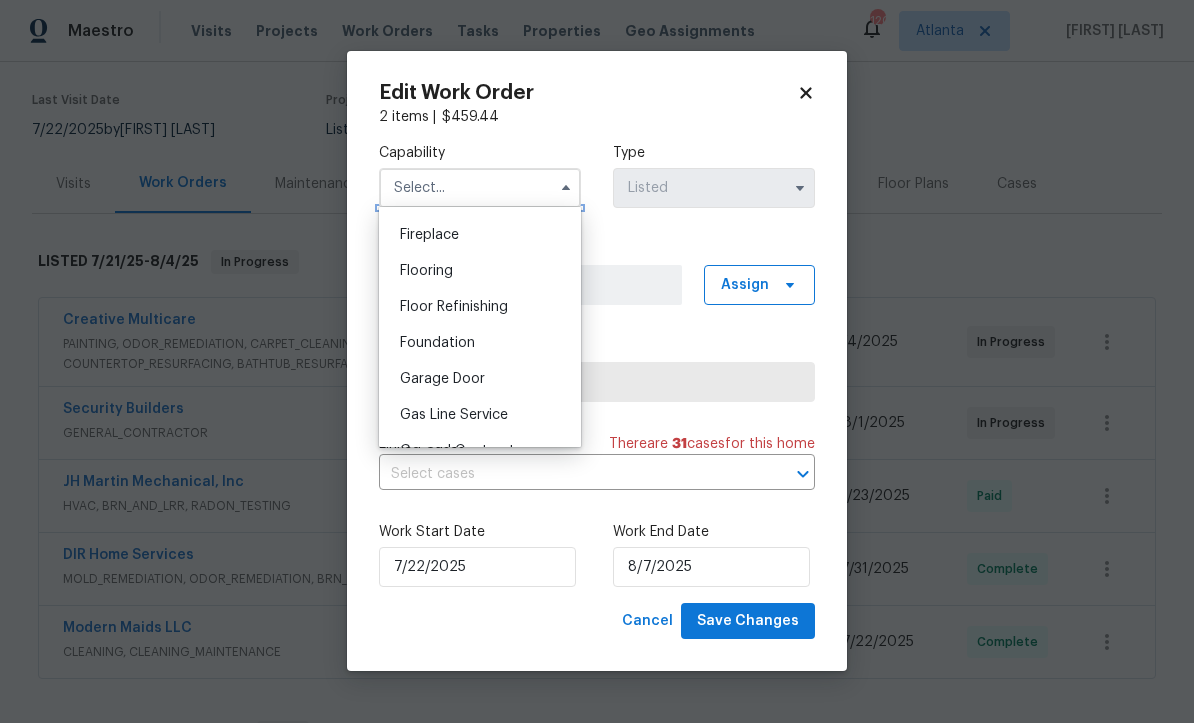 scroll, scrollTop: 773, scrollLeft: 0, axis: vertical 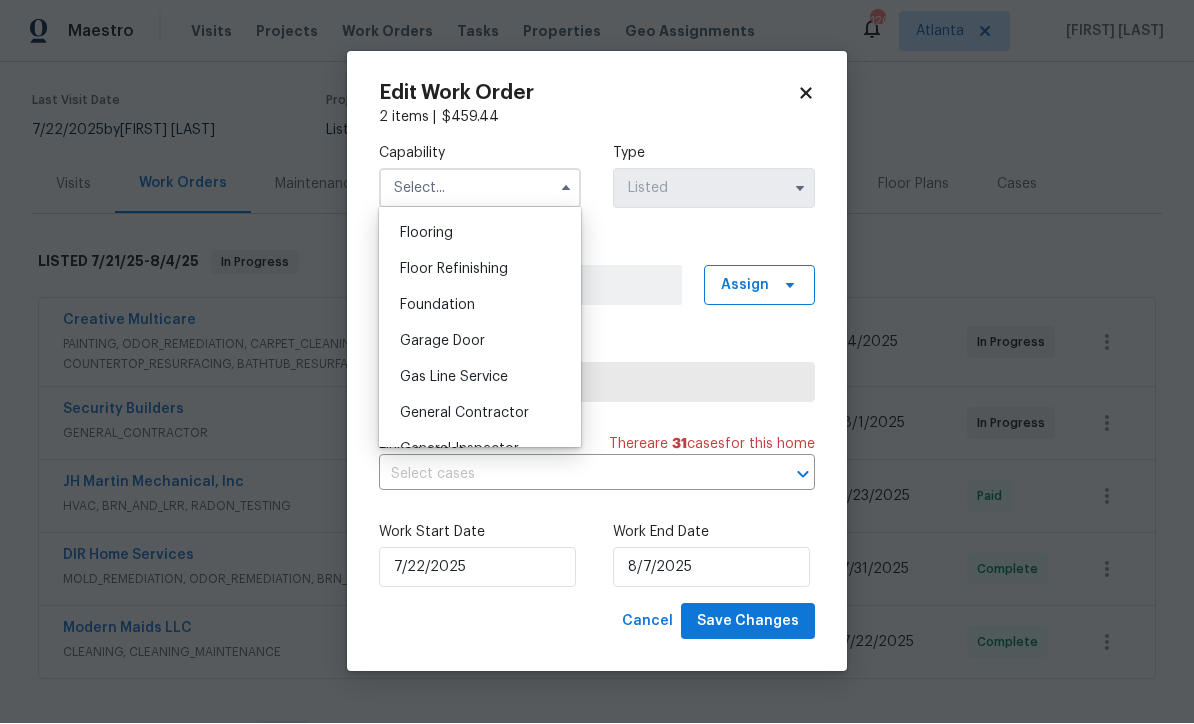 click on "General Contractor" at bounding box center [464, 414] 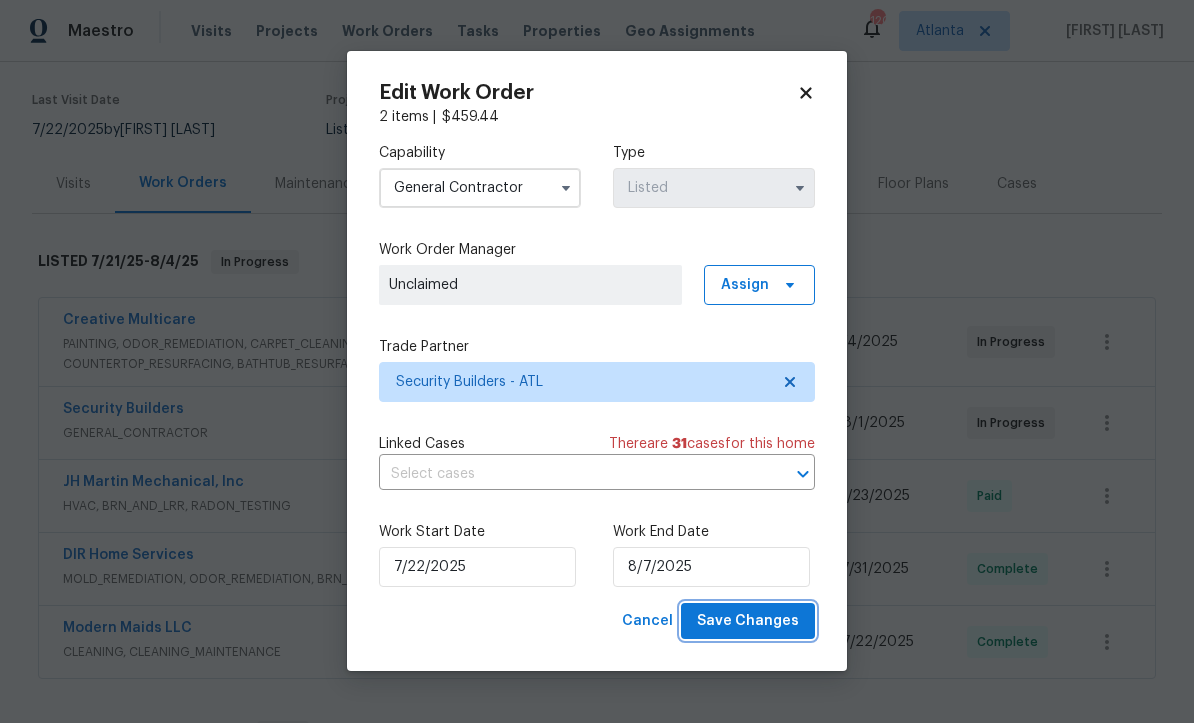 click on "Save Changes" at bounding box center (748, 622) 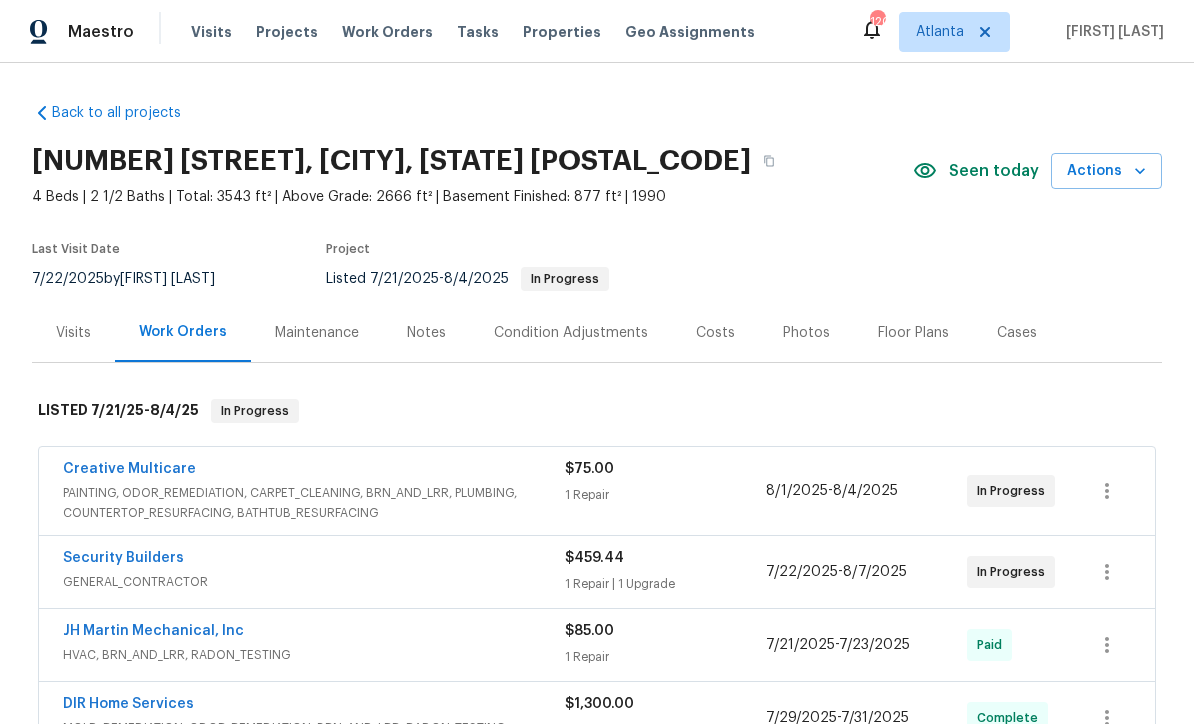 scroll, scrollTop: 0, scrollLeft: 0, axis: both 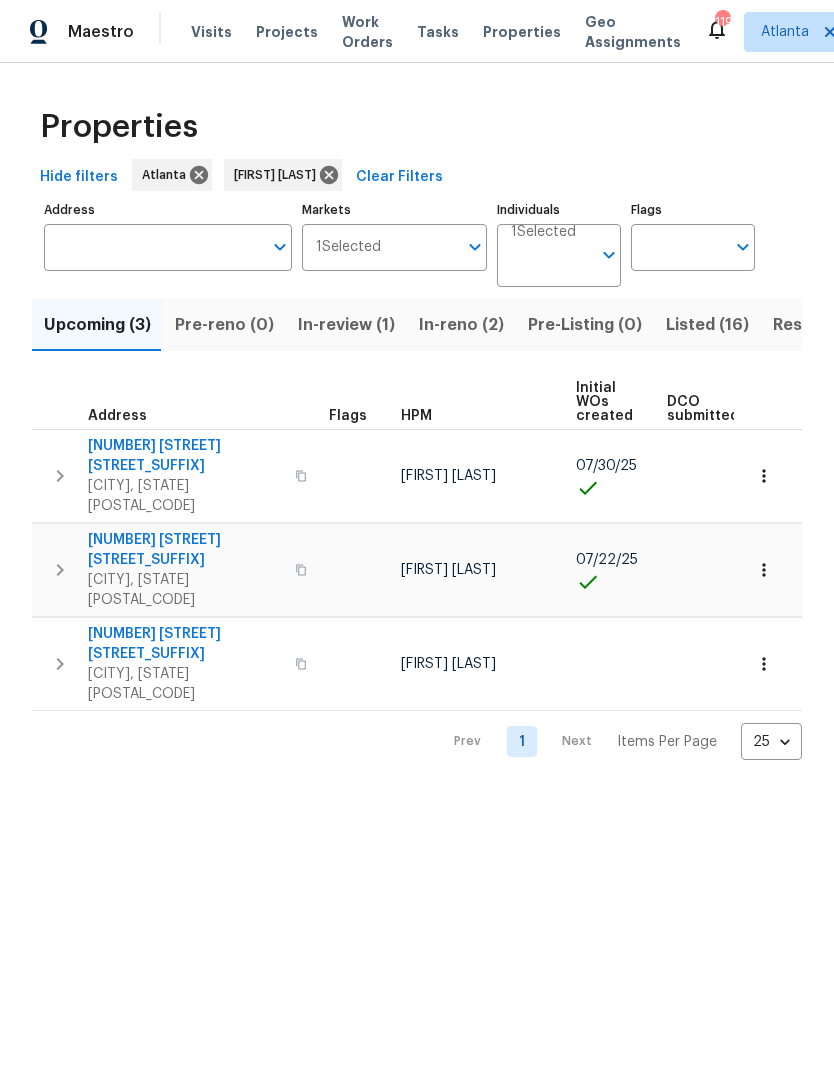 click on "In-reno (2)" at bounding box center [461, 325] 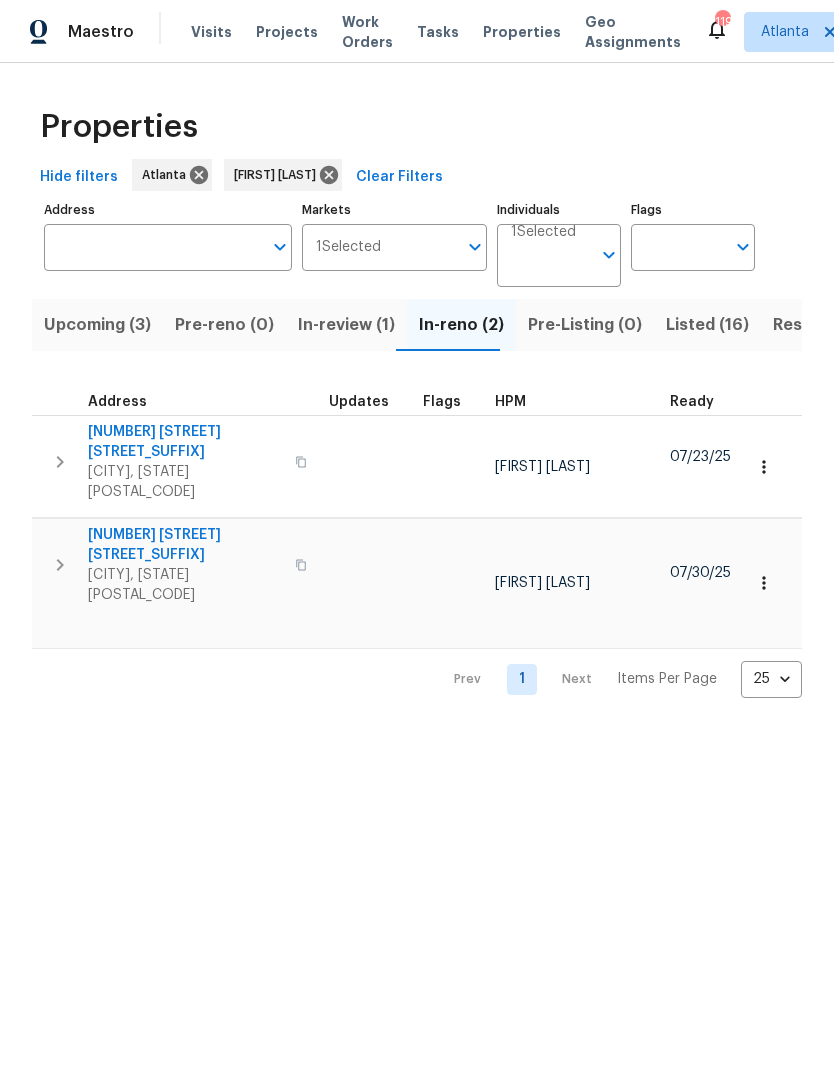 click on "670 Spring Forest Dr" at bounding box center [185, 442] 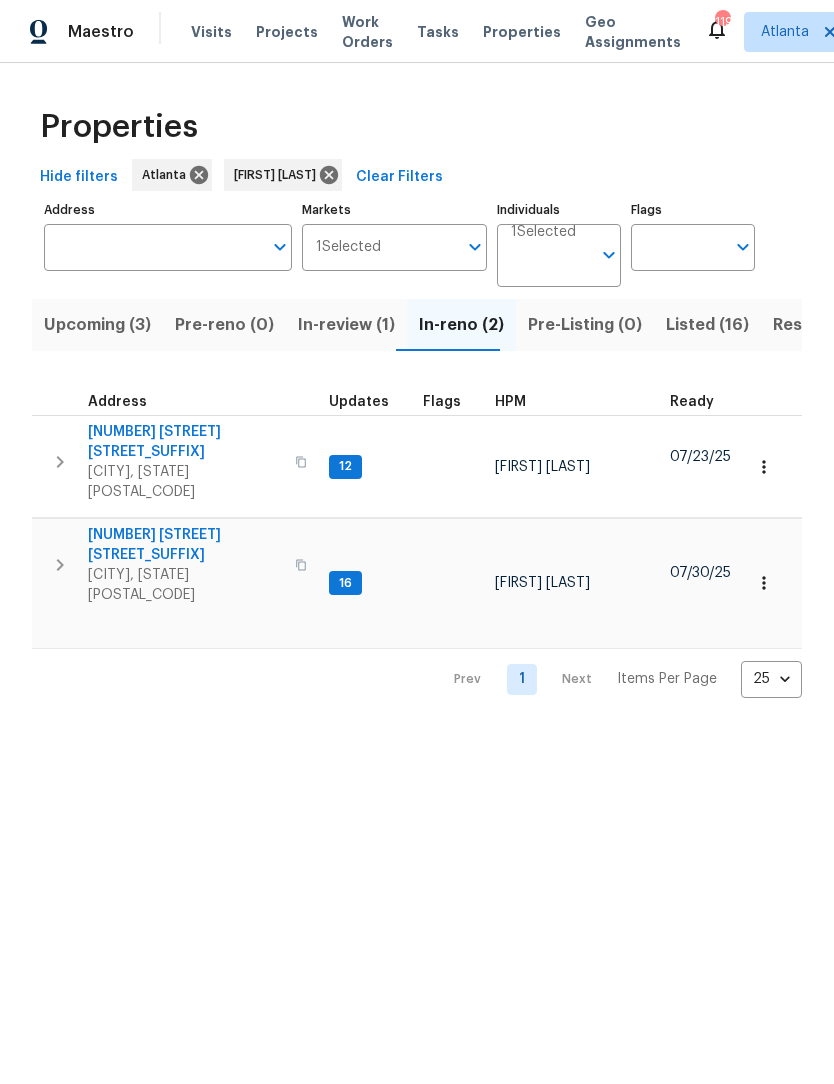 click on "10515 Colony Glen Dr" at bounding box center (185, 545) 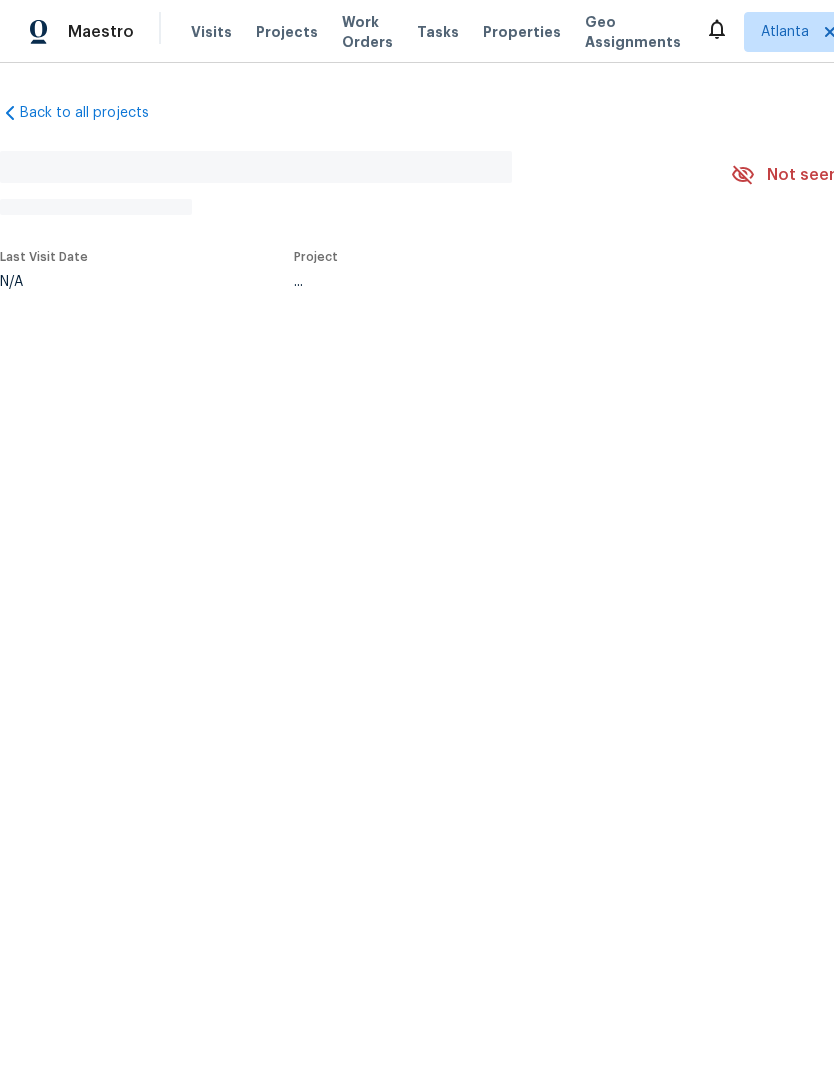 scroll, scrollTop: 0, scrollLeft: 0, axis: both 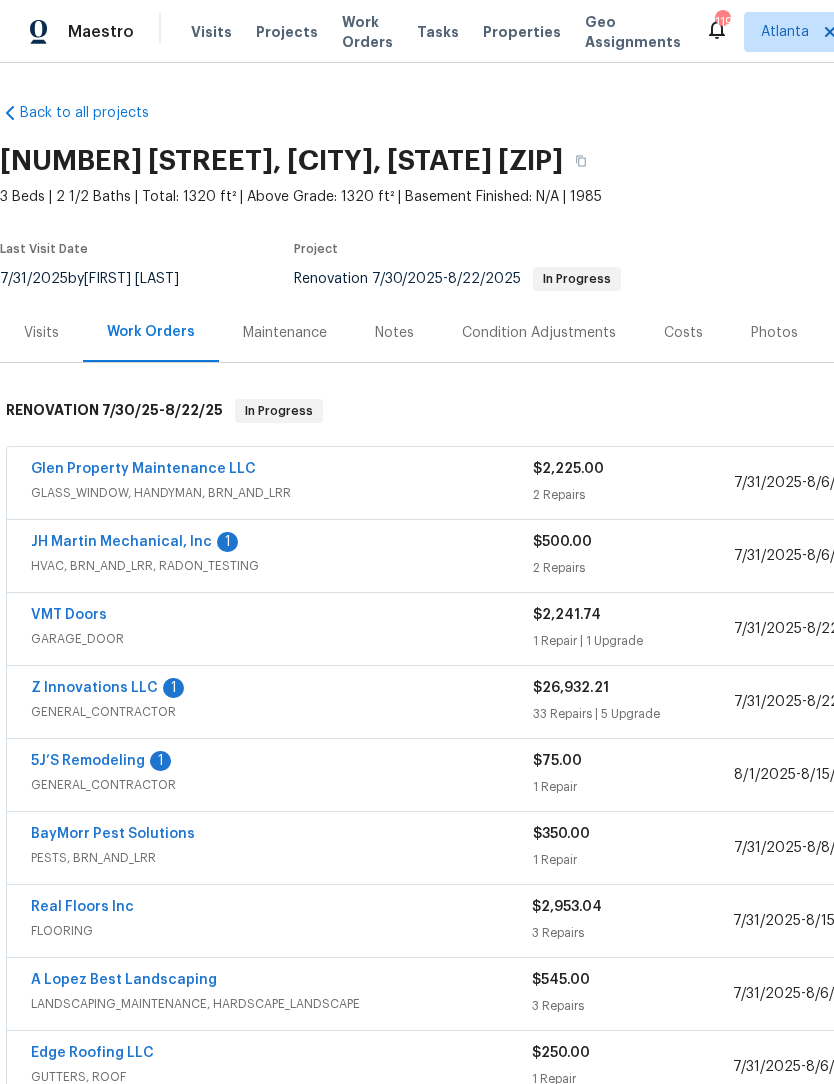 click on "5J’S Remodeling" at bounding box center [88, 761] 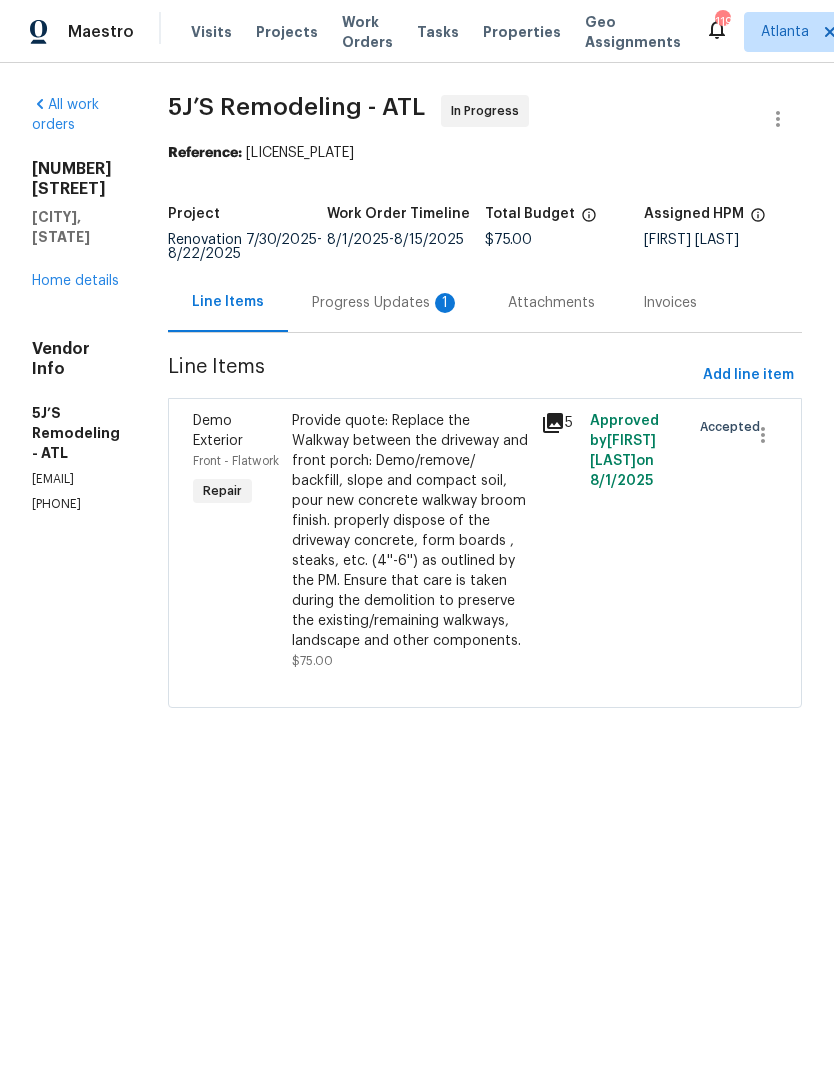 click on "Progress Updates 1" at bounding box center [386, 303] 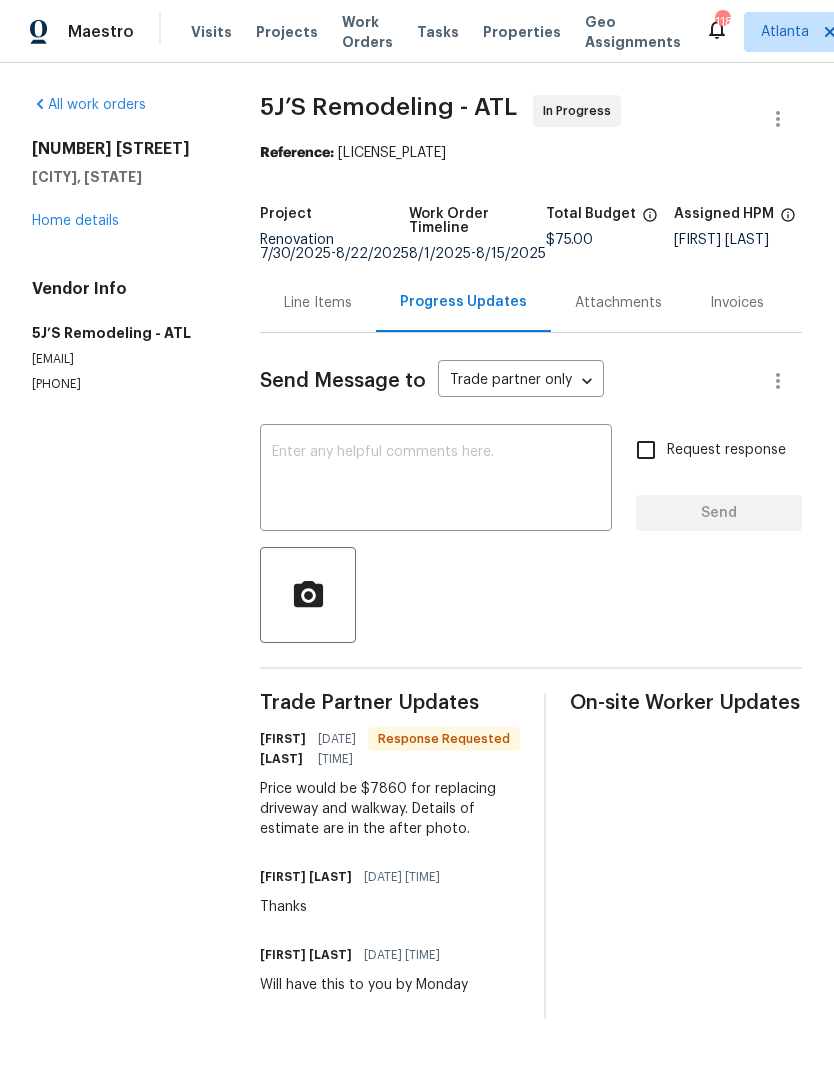 click at bounding box center [436, 480] 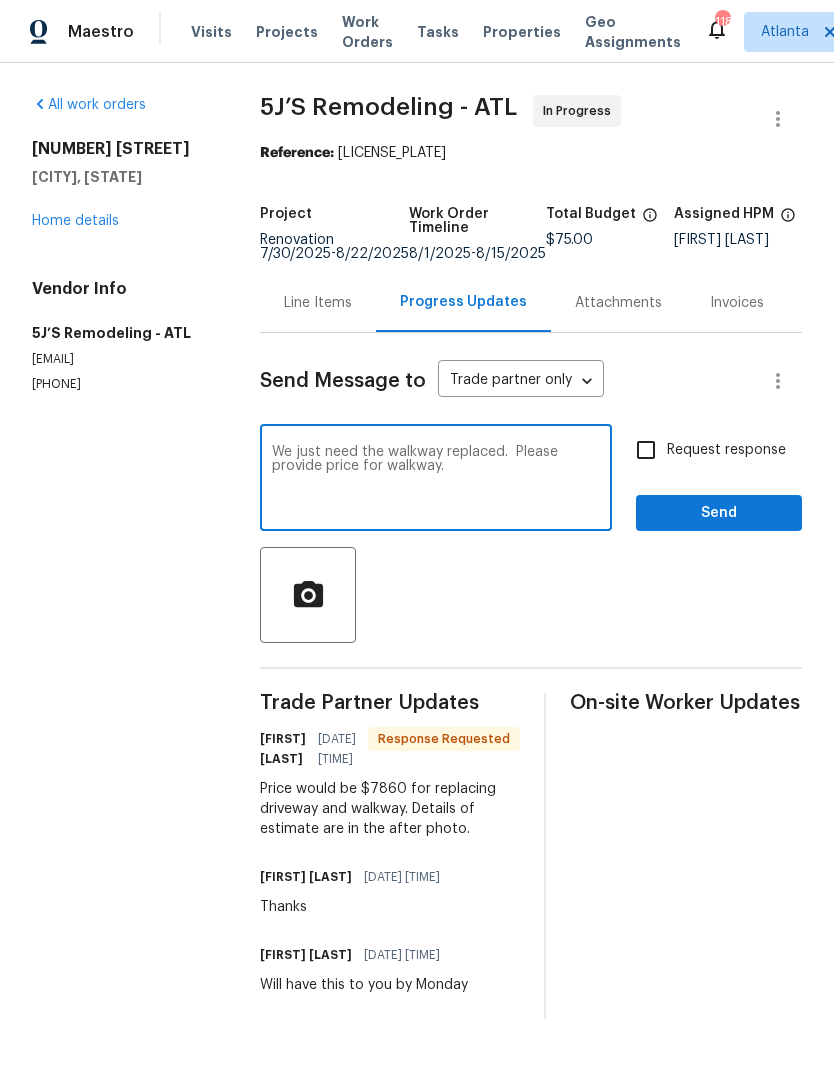 type on "We just need the walkway replaced.  Please provide price for walkway." 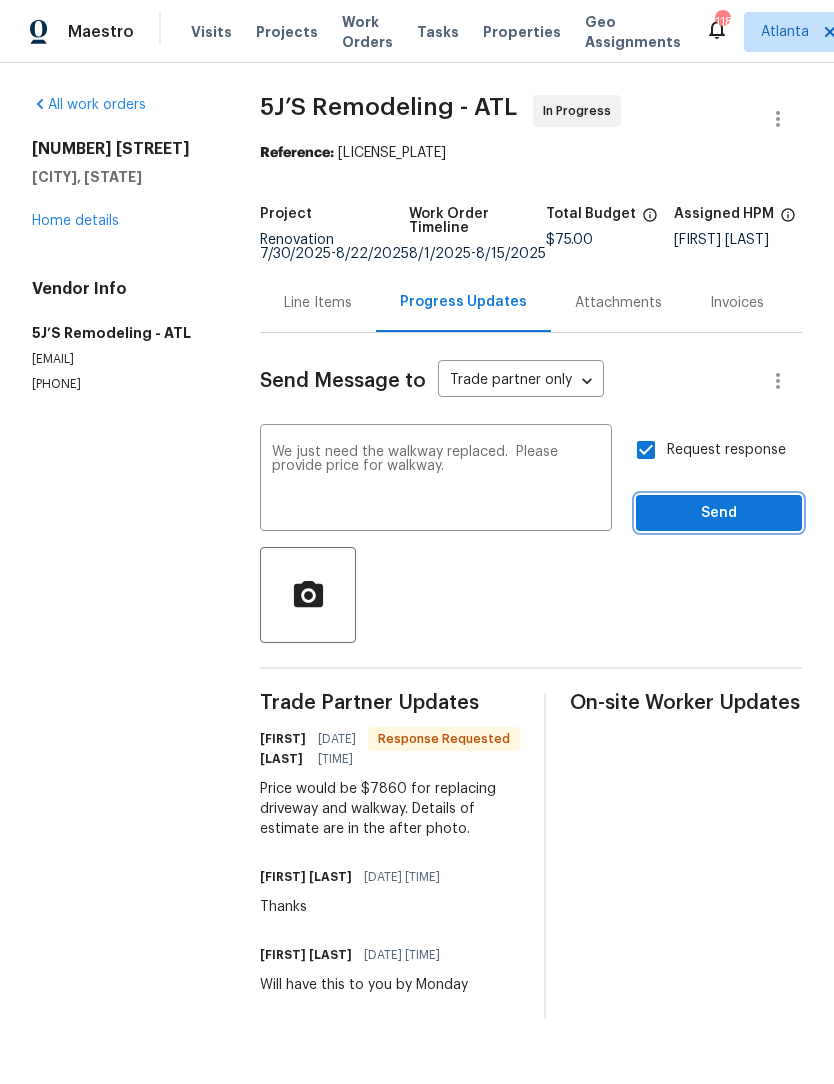 click on "Send" at bounding box center [719, 513] 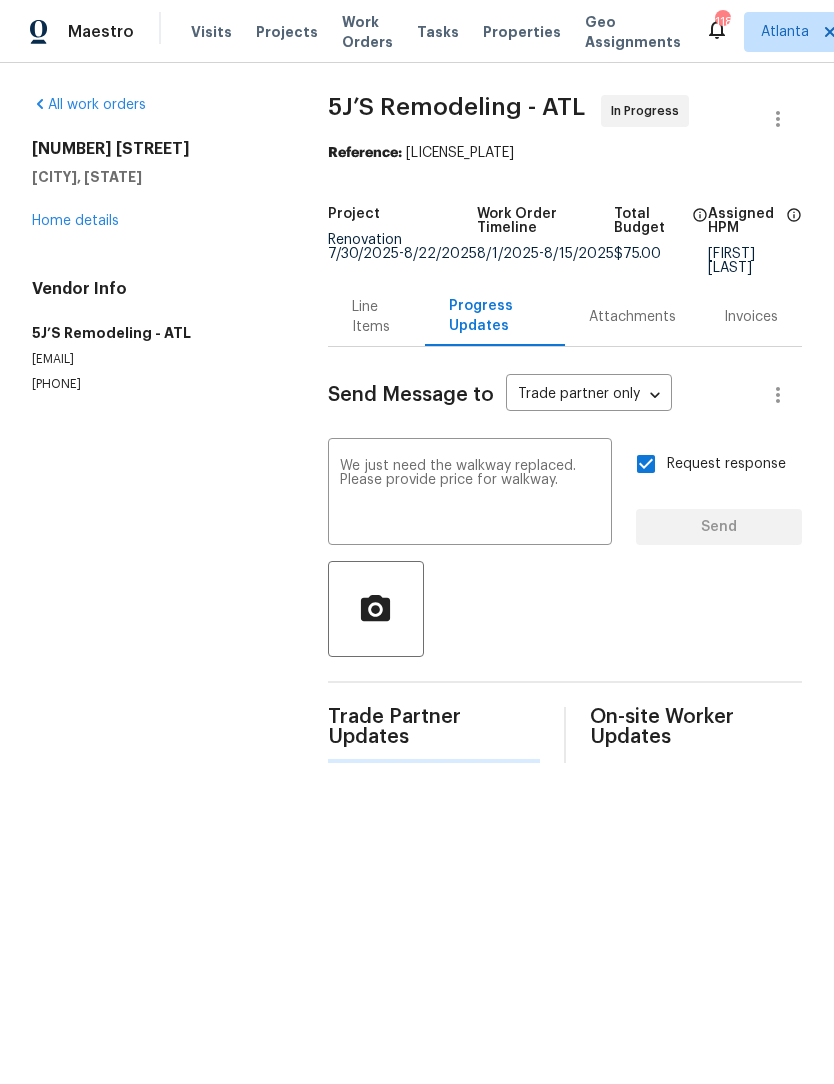 type 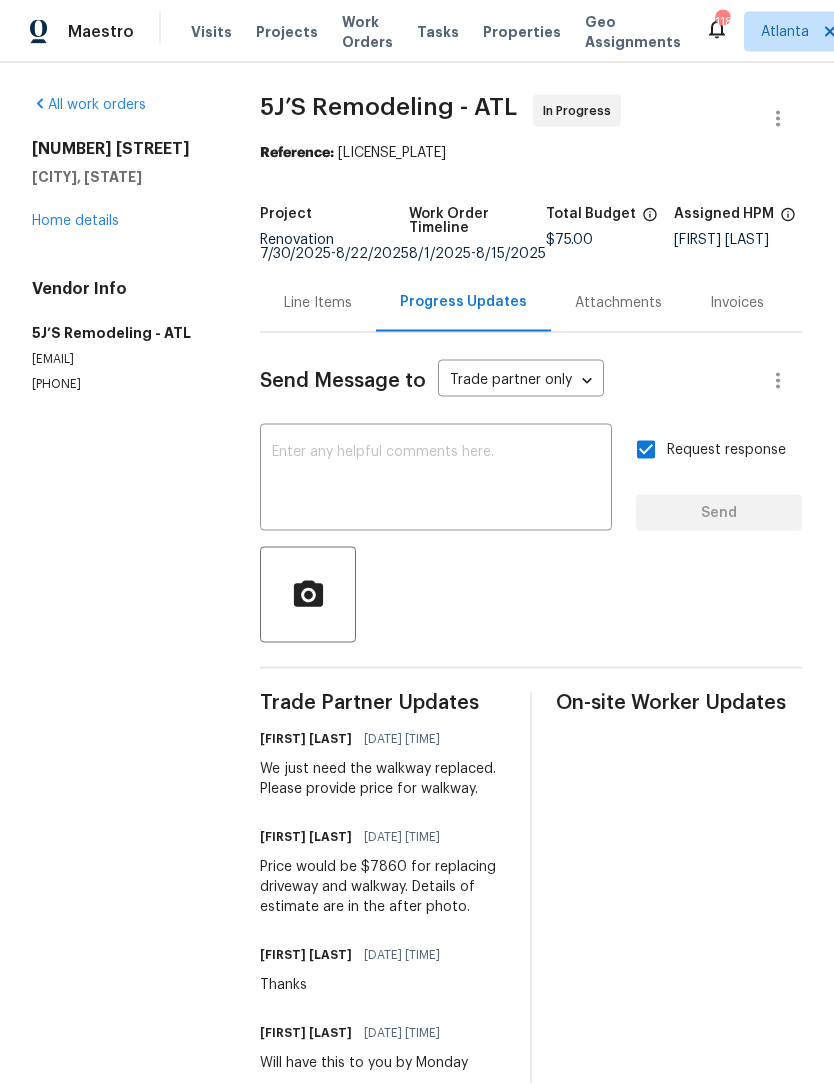 scroll, scrollTop: 0, scrollLeft: 0, axis: both 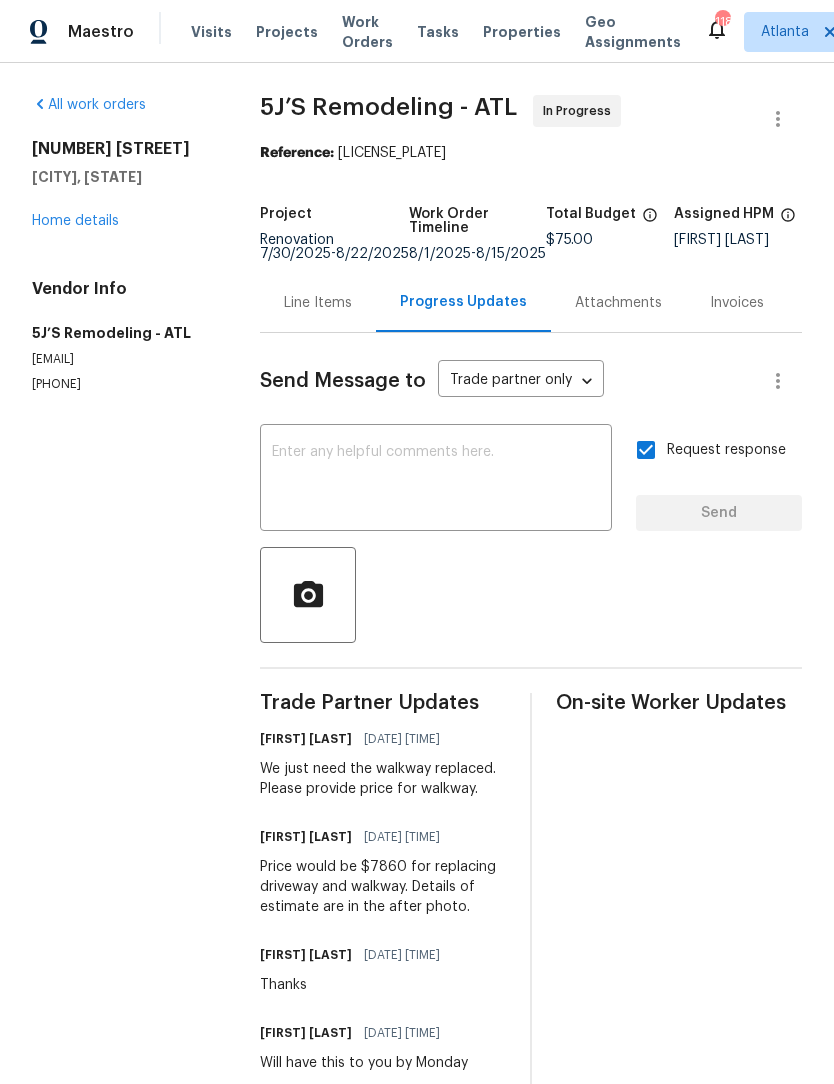 click on "Home details" at bounding box center (75, 221) 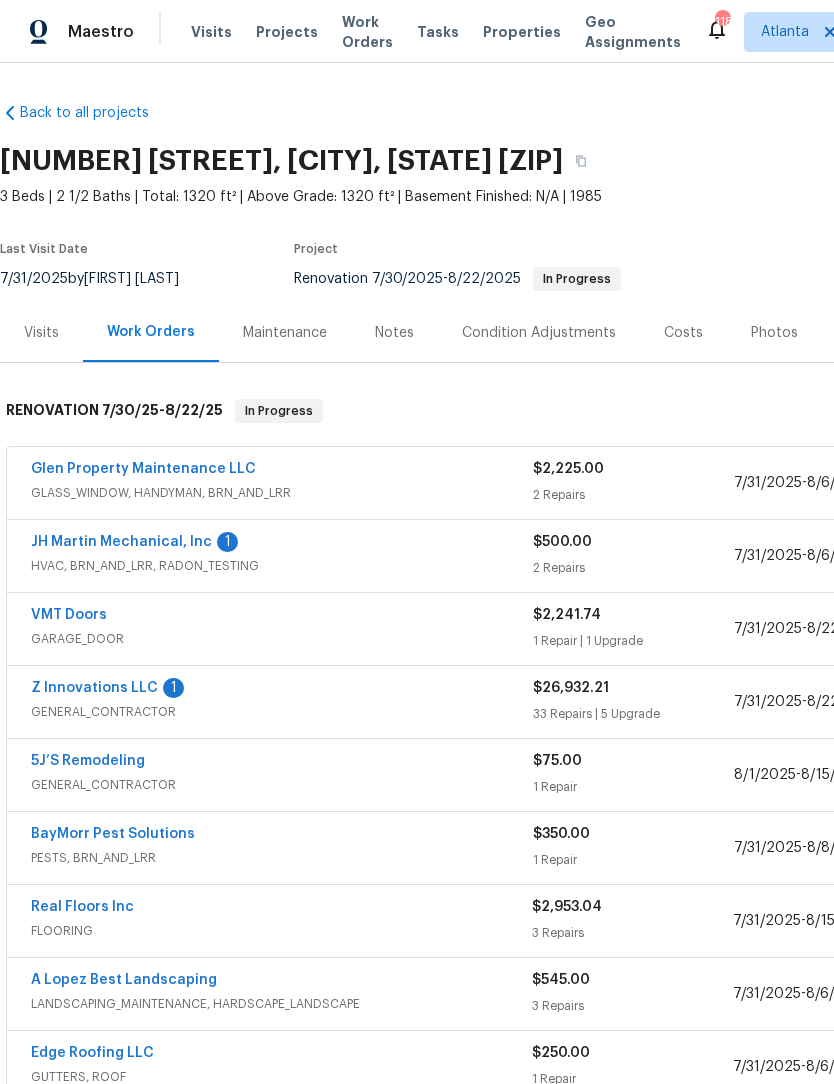 click on "Z Innovations LLC" at bounding box center (94, 688) 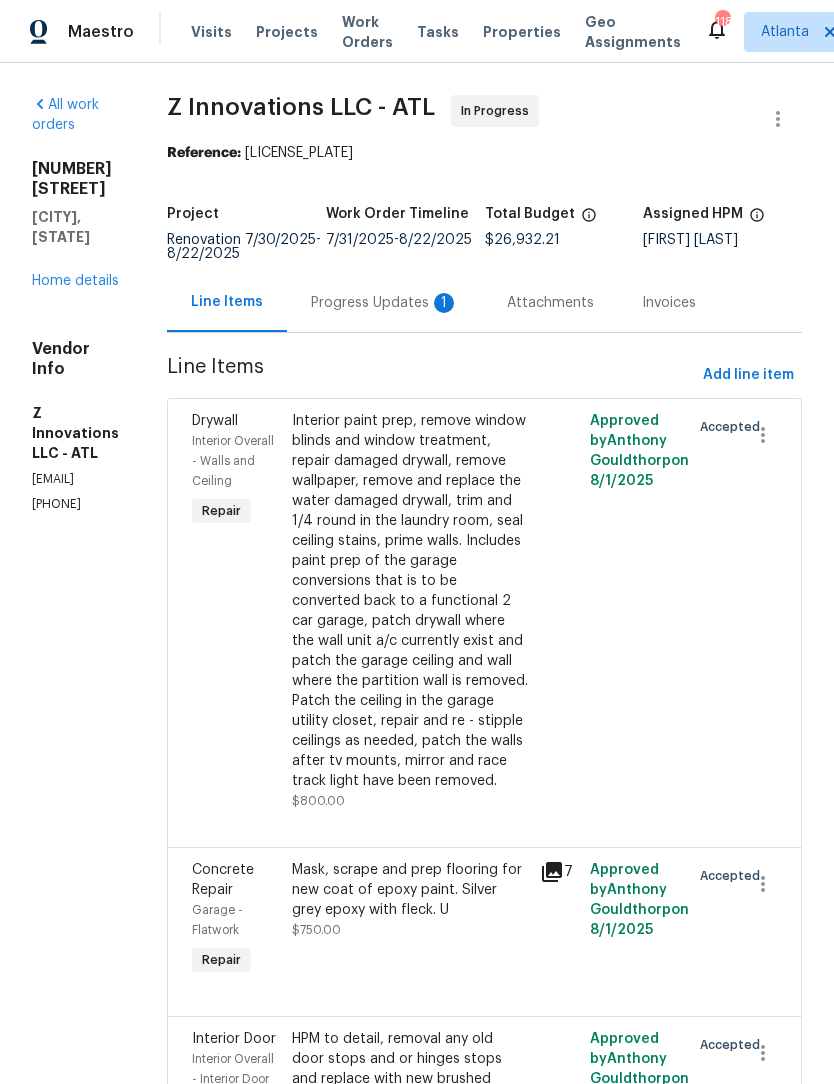 click on "Progress Updates 1" at bounding box center [385, 303] 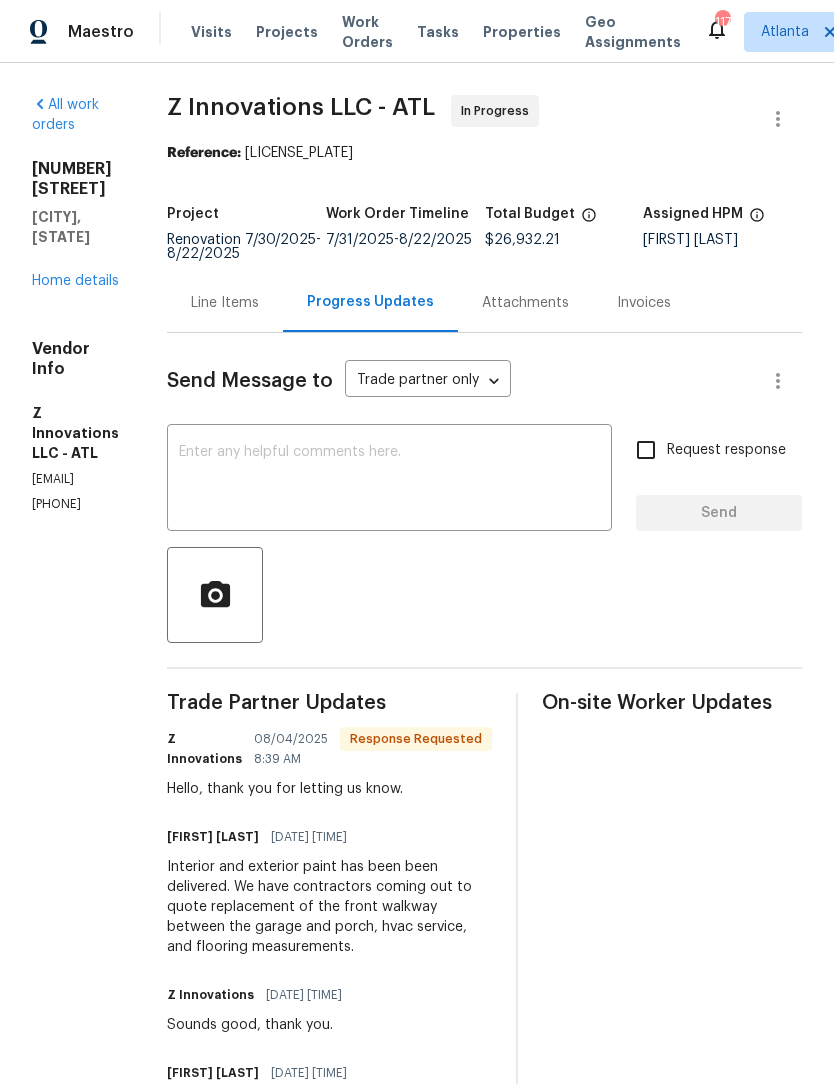 scroll, scrollTop: 0, scrollLeft: 0, axis: both 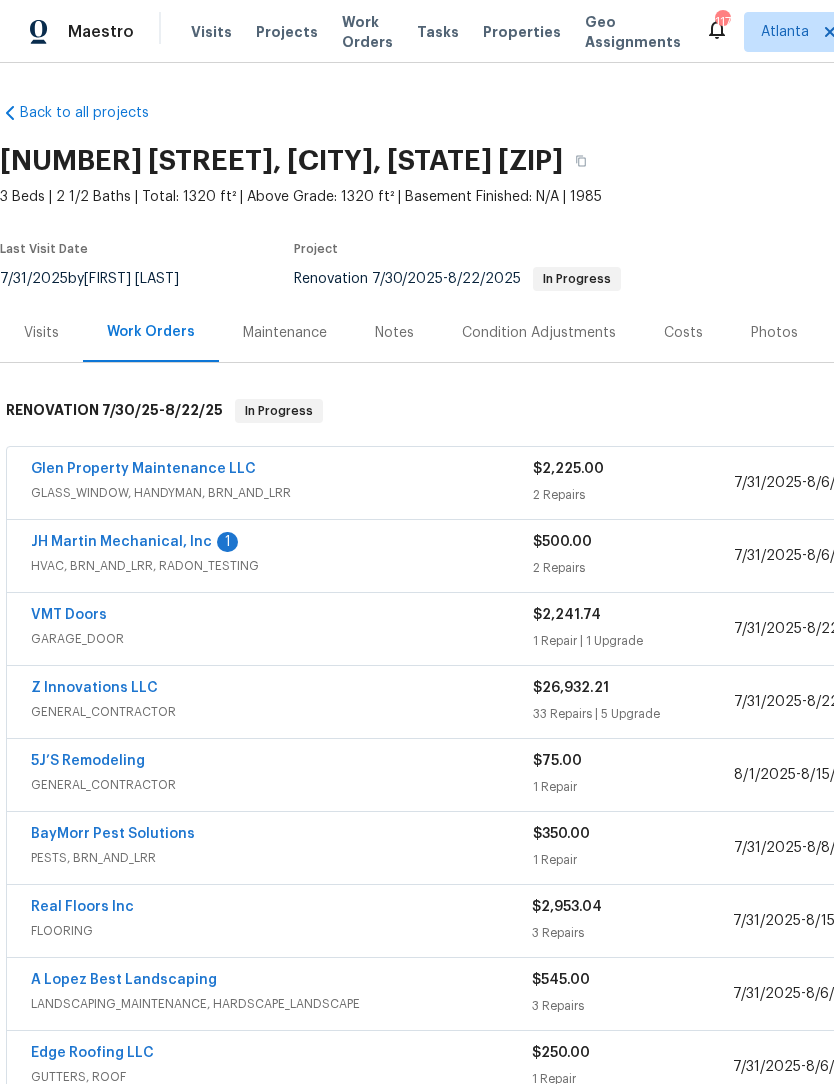 click on "JH Martin Mechanical, Inc" at bounding box center (121, 542) 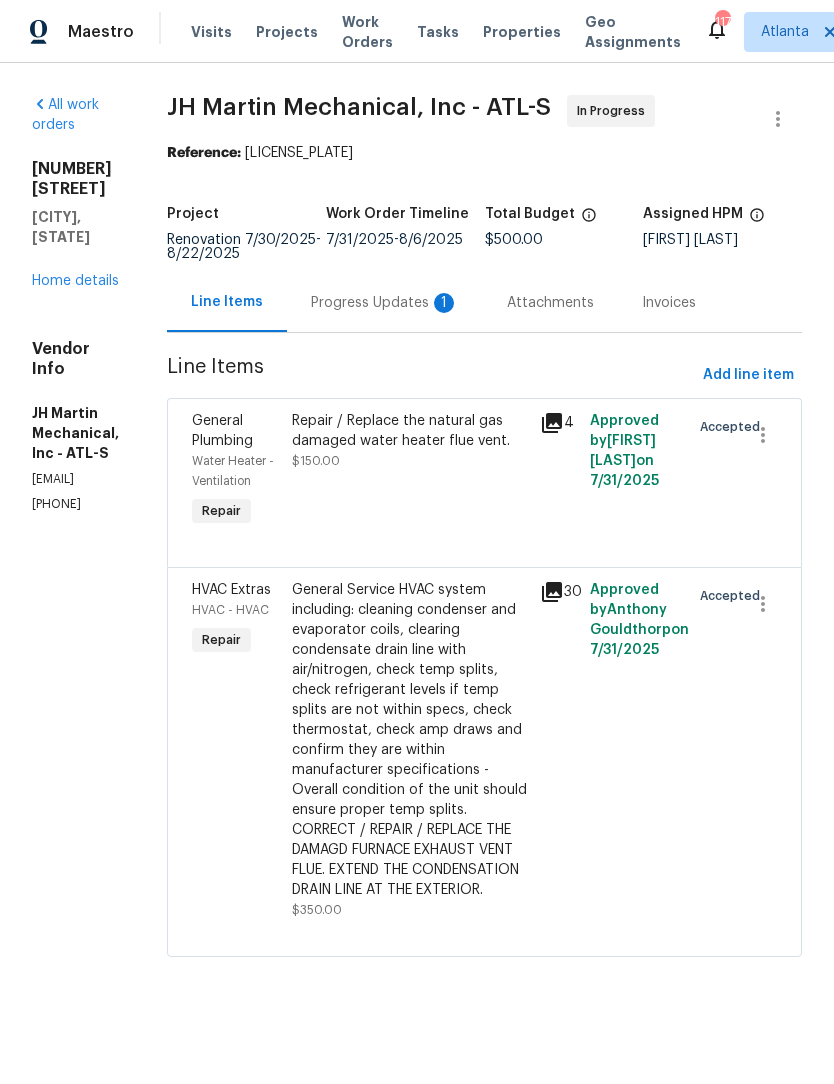 click on "Progress Updates 1" at bounding box center (385, 303) 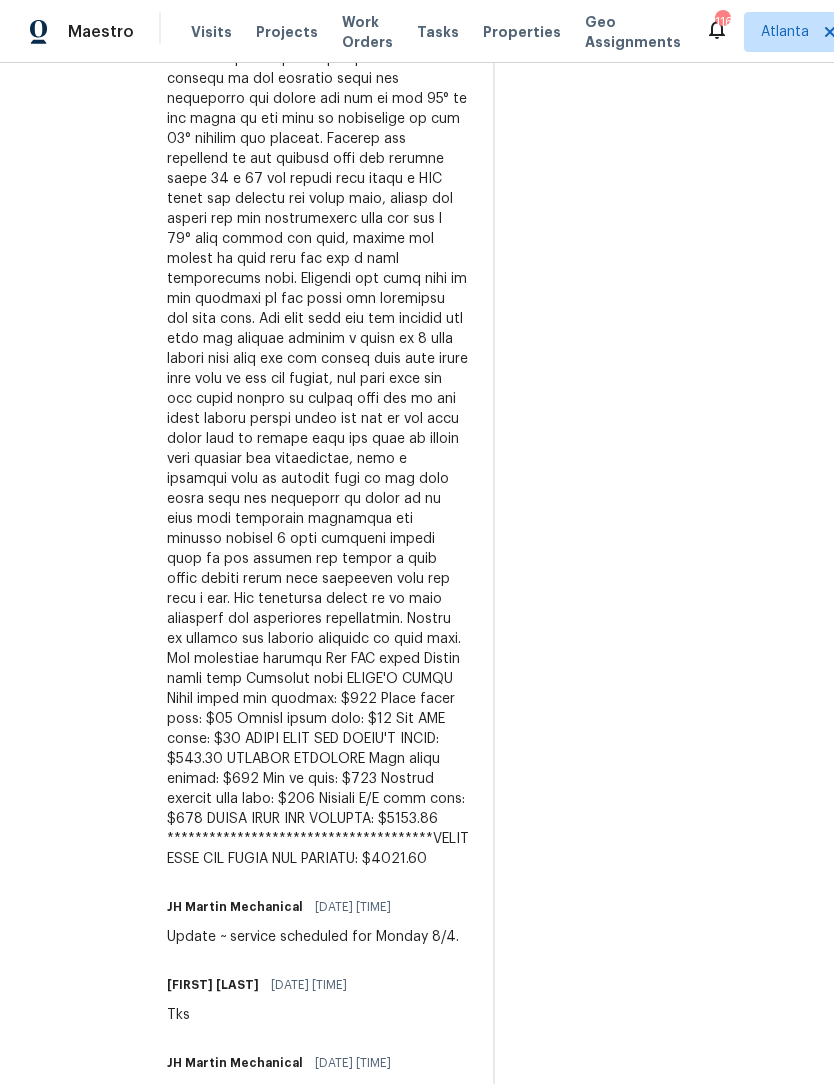 scroll, scrollTop: 903, scrollLeft: 0, axis: vertical 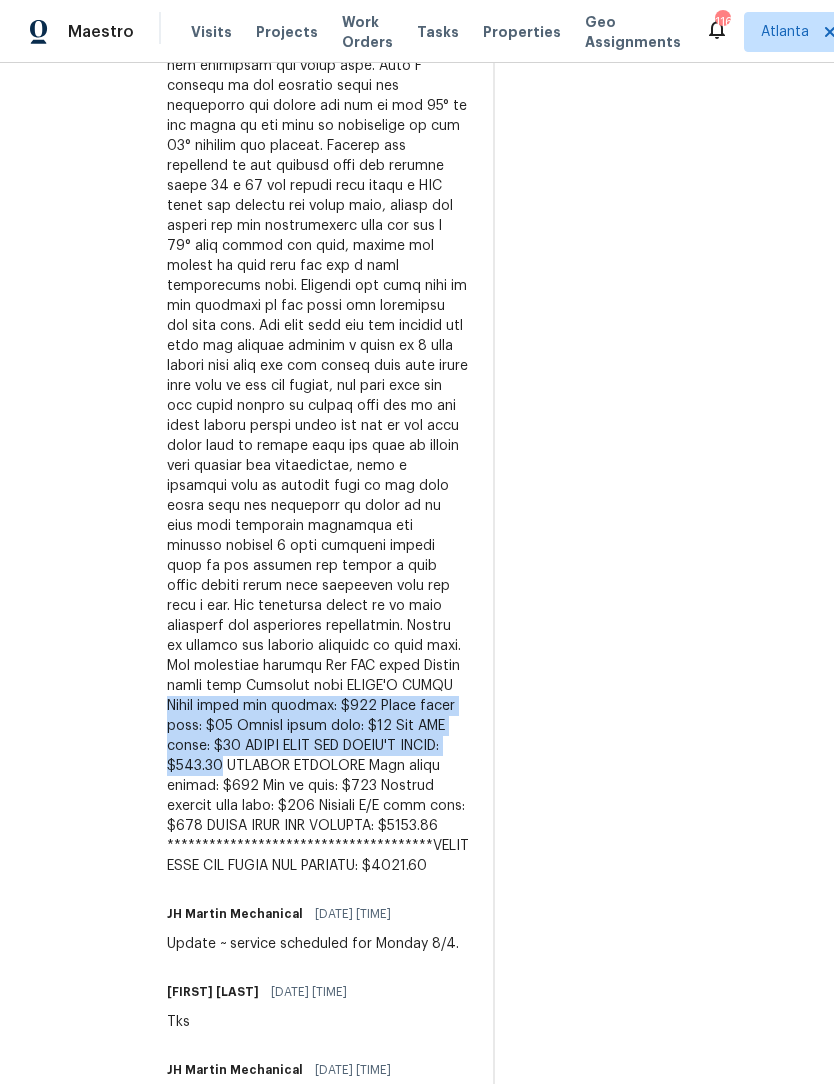 copy on "Basic clean and service: $250
Clear drain line: $35
Extend drain line: $75
Add PVC union: $69
TOTAL COST FOR TODAY'S VISIT: $429.00" 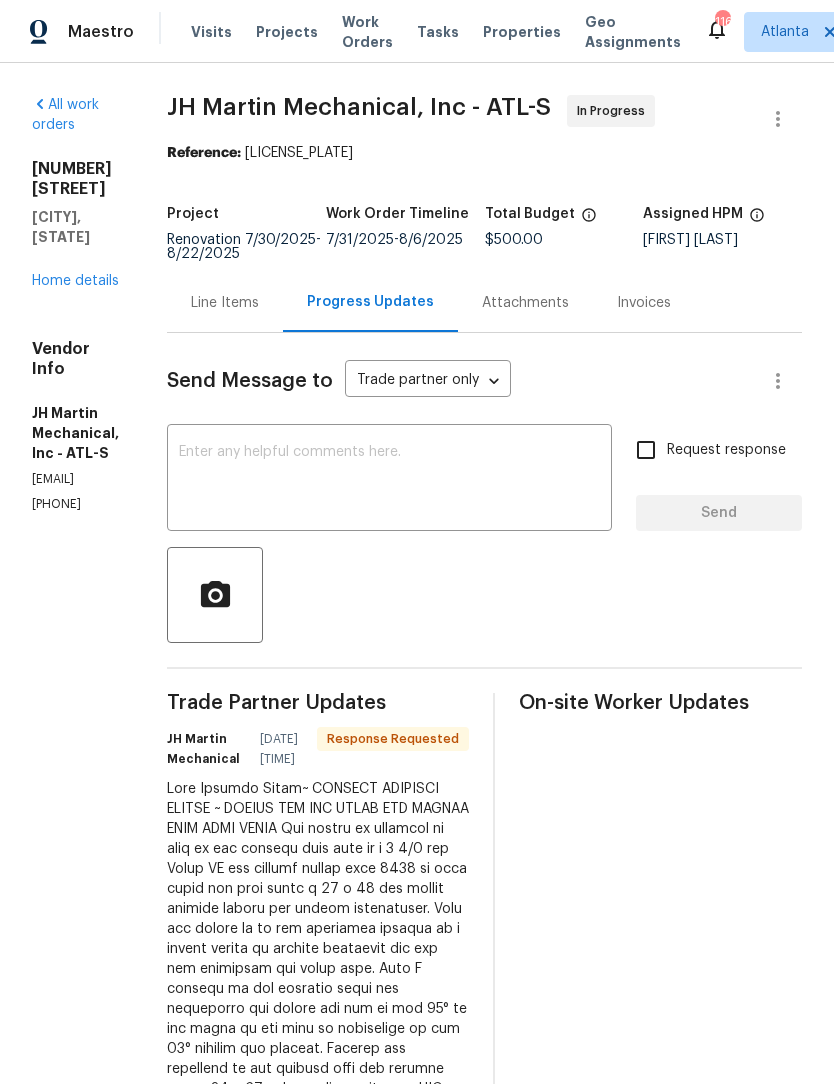 scroll, scrollTop: 0, scrollLeft: 0, axis: both 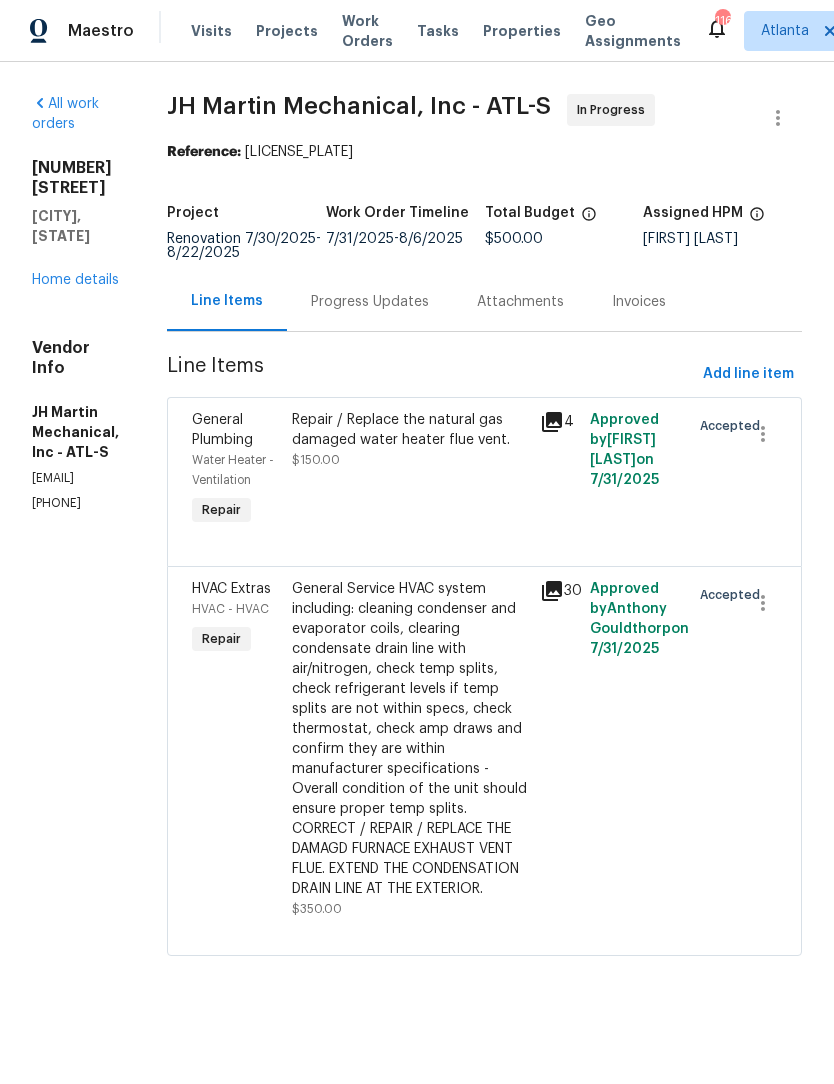 click on "General Service HVAC system including: cleaning condenser and evaporator coils, clearing condensate drain line with air/nitrogen, check temp splits, check refrigerant levels if temp splits are not within specs, check thermostat, check amp
draws and confirm they are within manufacturer specifications - Overall condition of the unit should ensure proper temp splits.
CORRECT / REPAIR / REPLACE THE DAMAGD FURNACE EXHAUST VENT FLUE.
EXTEND THE CONDENSATION DRAIN LINE AT THE EXTERIOR." at bounding box center [410, 740] 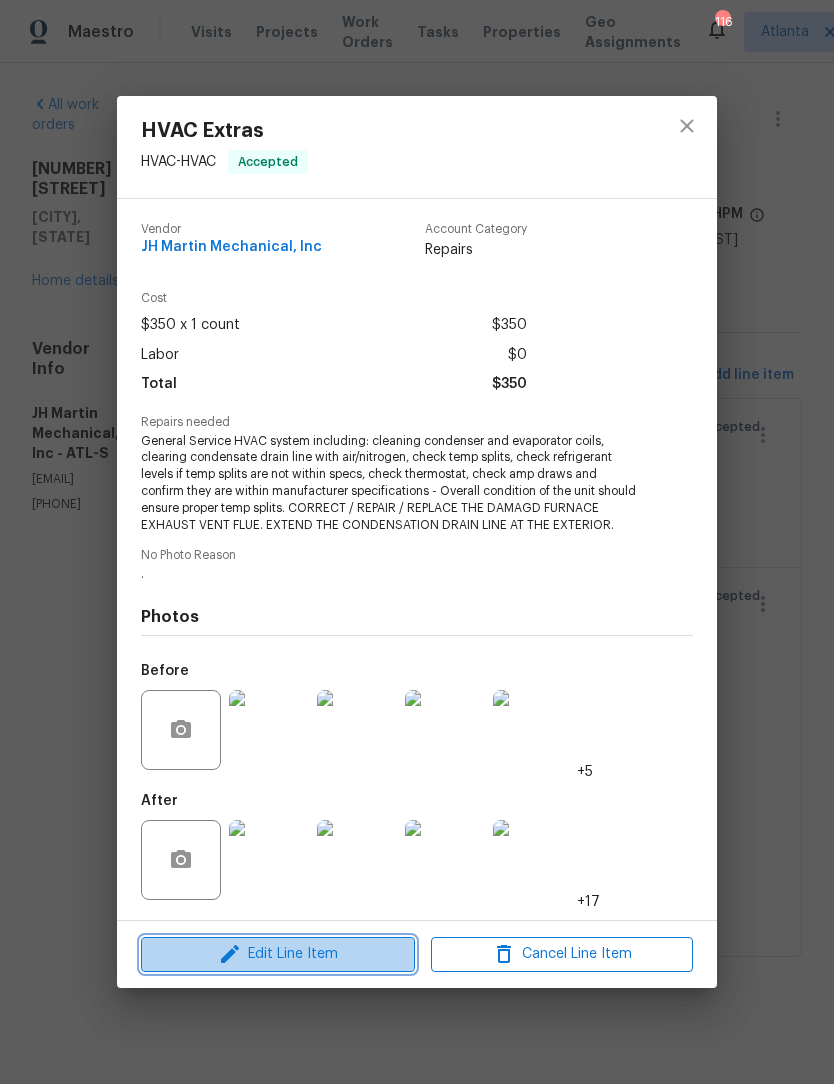 click on "Edit Line Item" at bounding box center (278, 954) 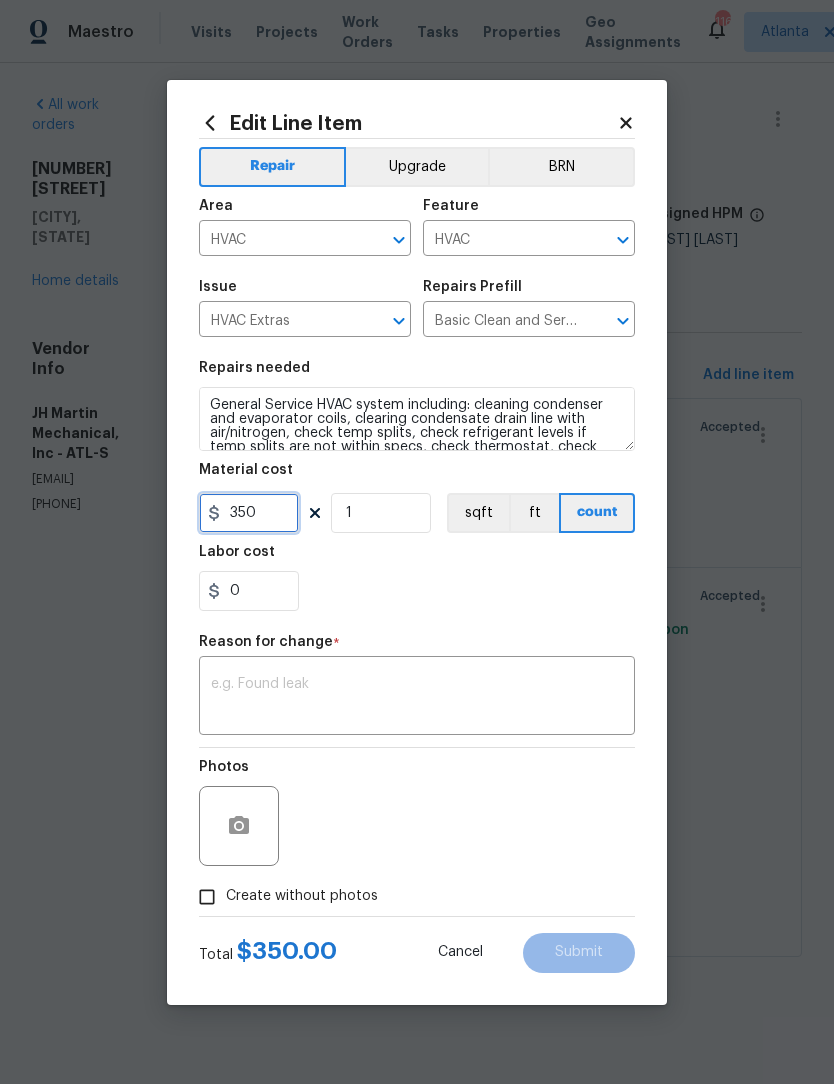 click on "350" at bounding box center [249, 513] 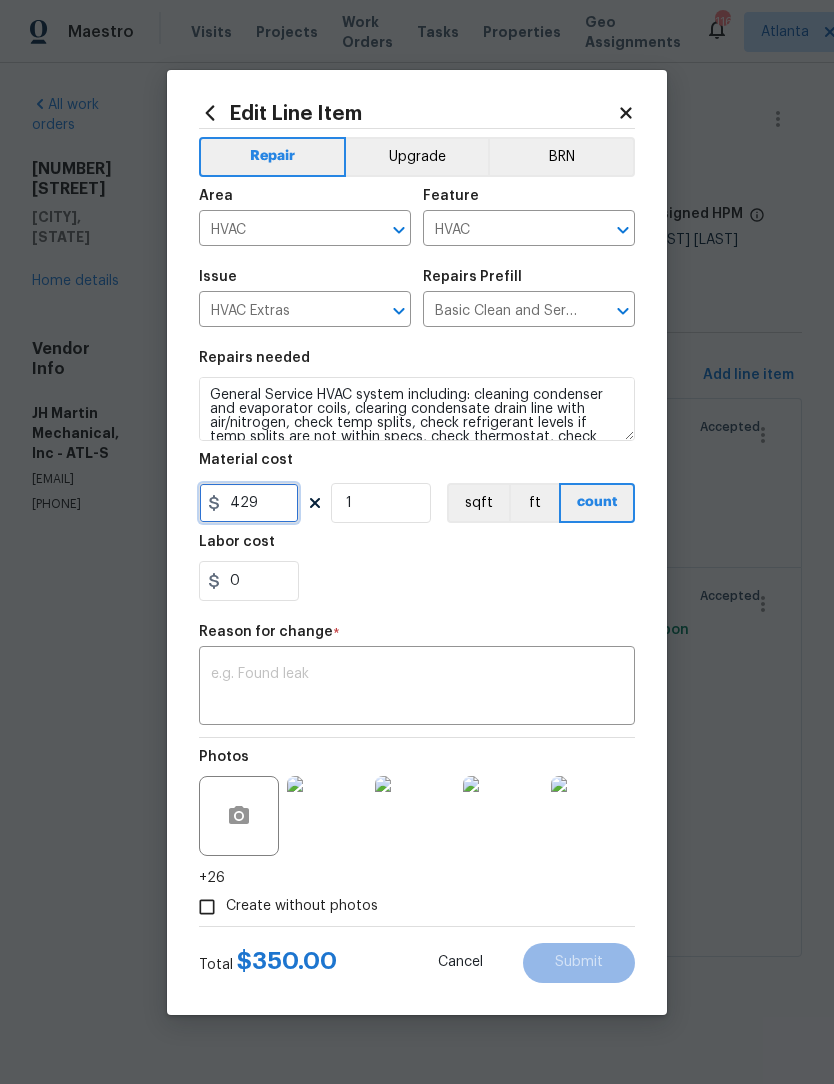 type on "429" 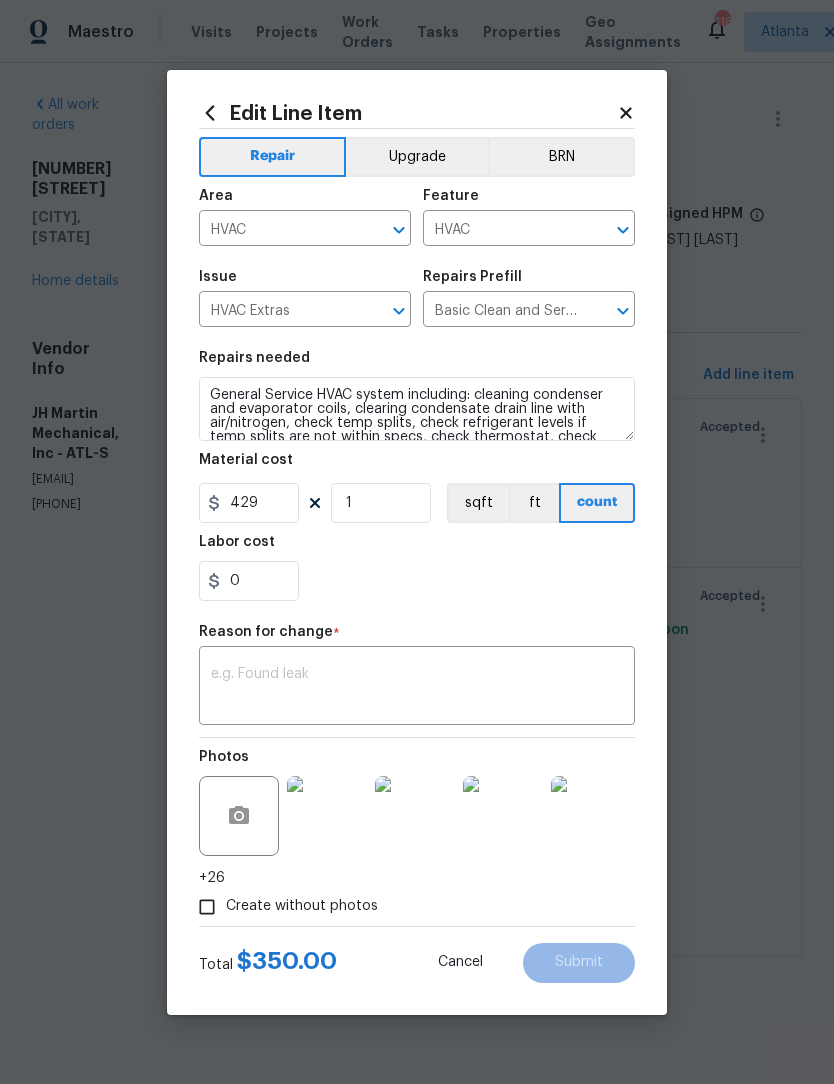 click at bounding box center [417, 688] 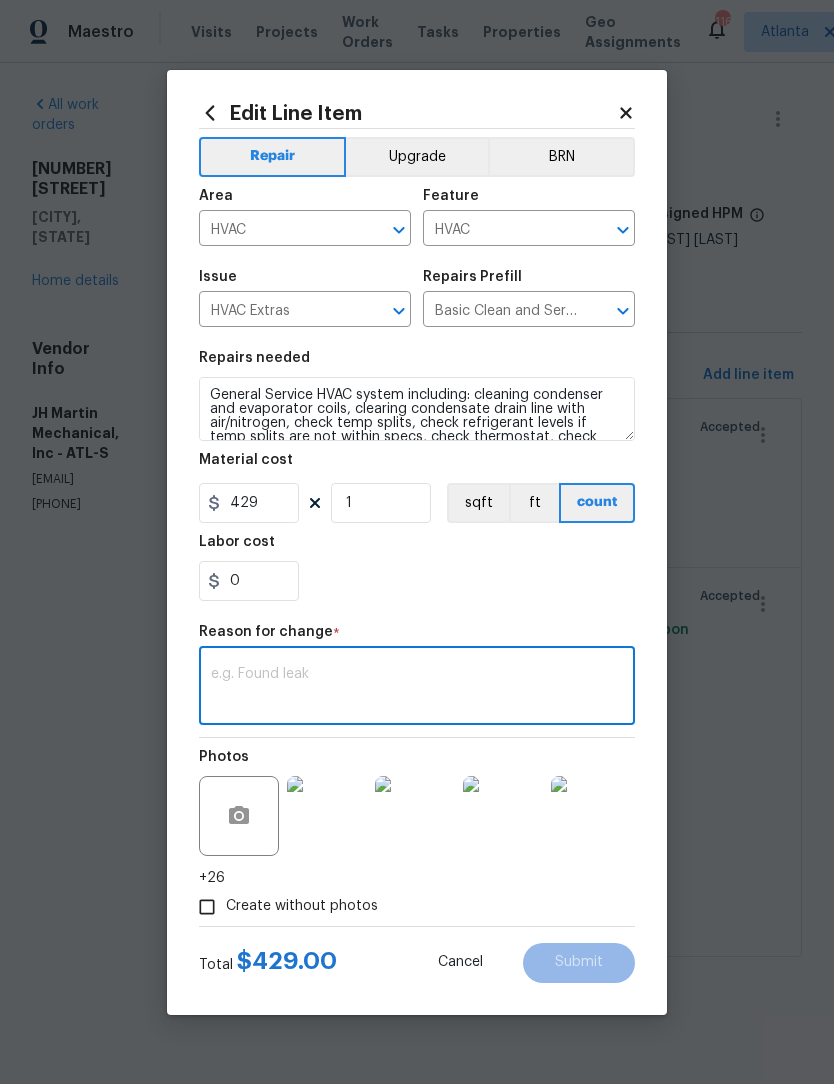 click on "x ​" at bounding box center [417, 688] 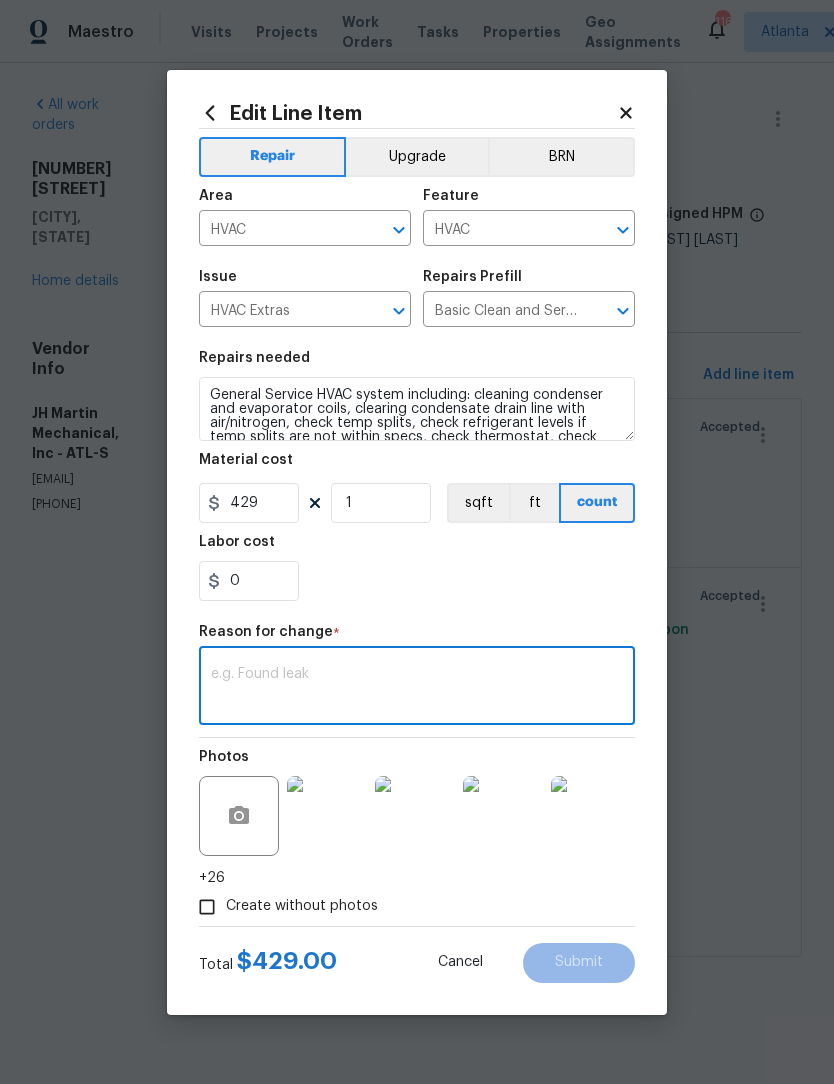 click at bounding box center [417, 688] 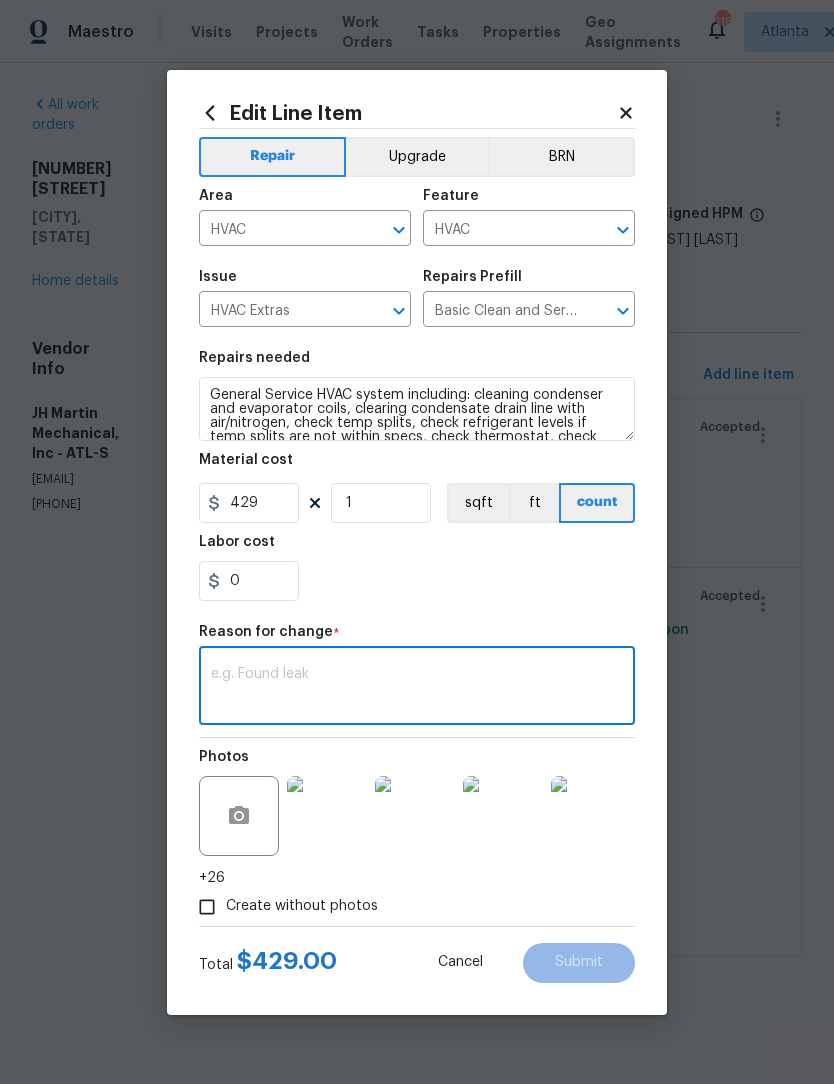 paste on "Basic clean and service: $250 Clear drain line: $35 Extend drain line: $75 Add PVC union: $69 TOTAL COST FOR TODAY'S VISIT: $429.00" 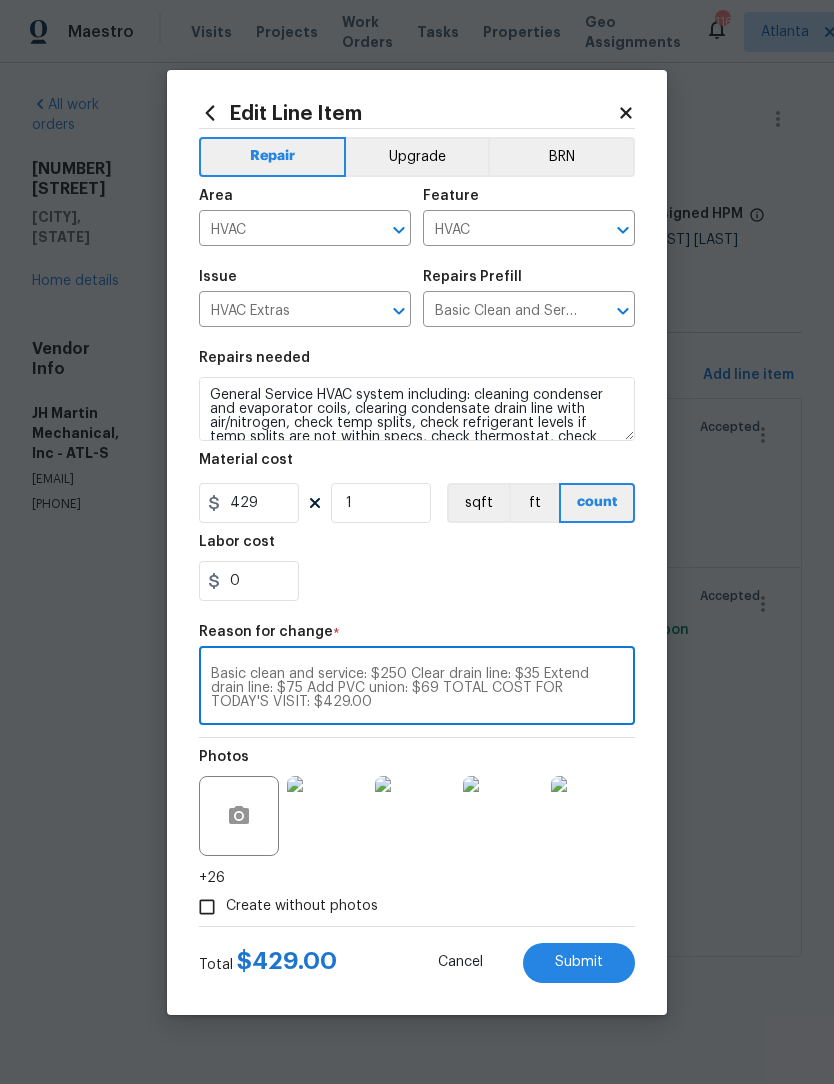 type on "Basic clean and service: $250 Clear drain line: $35 Extend drain line: $75 Add PVC union: $69 TOTAL COST FOR TODAY'S VISIT: $429.00" 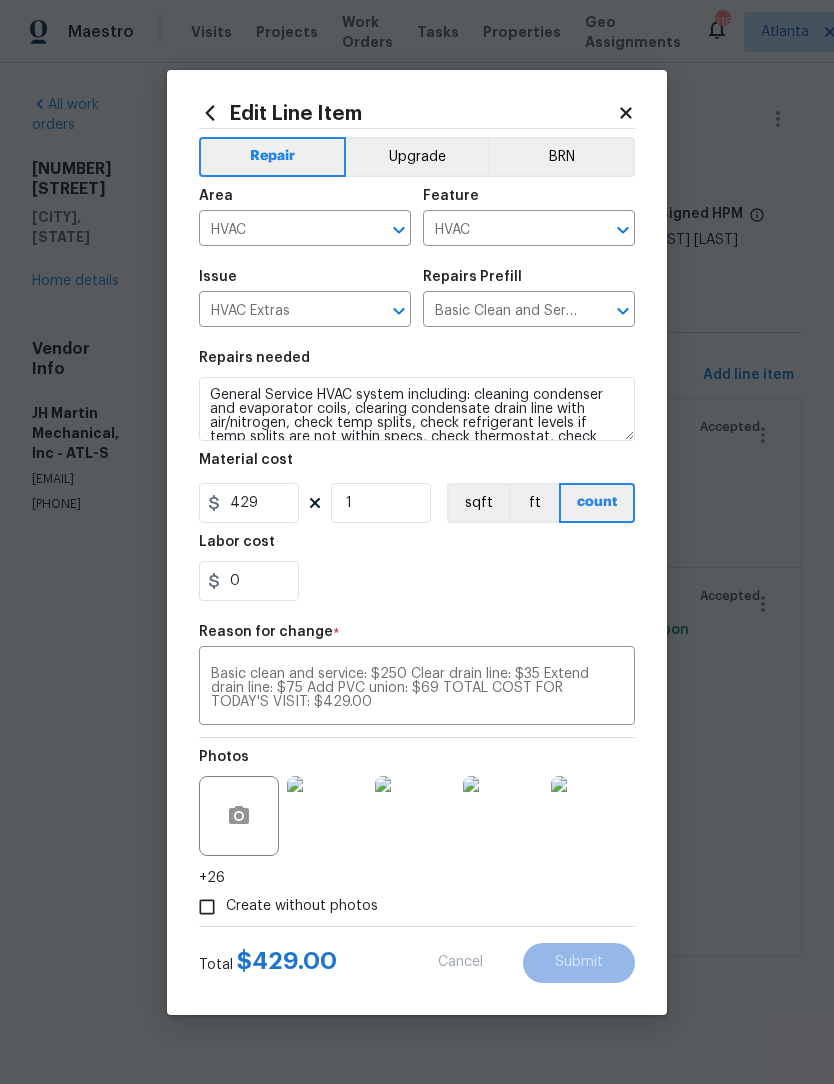 type on "350" 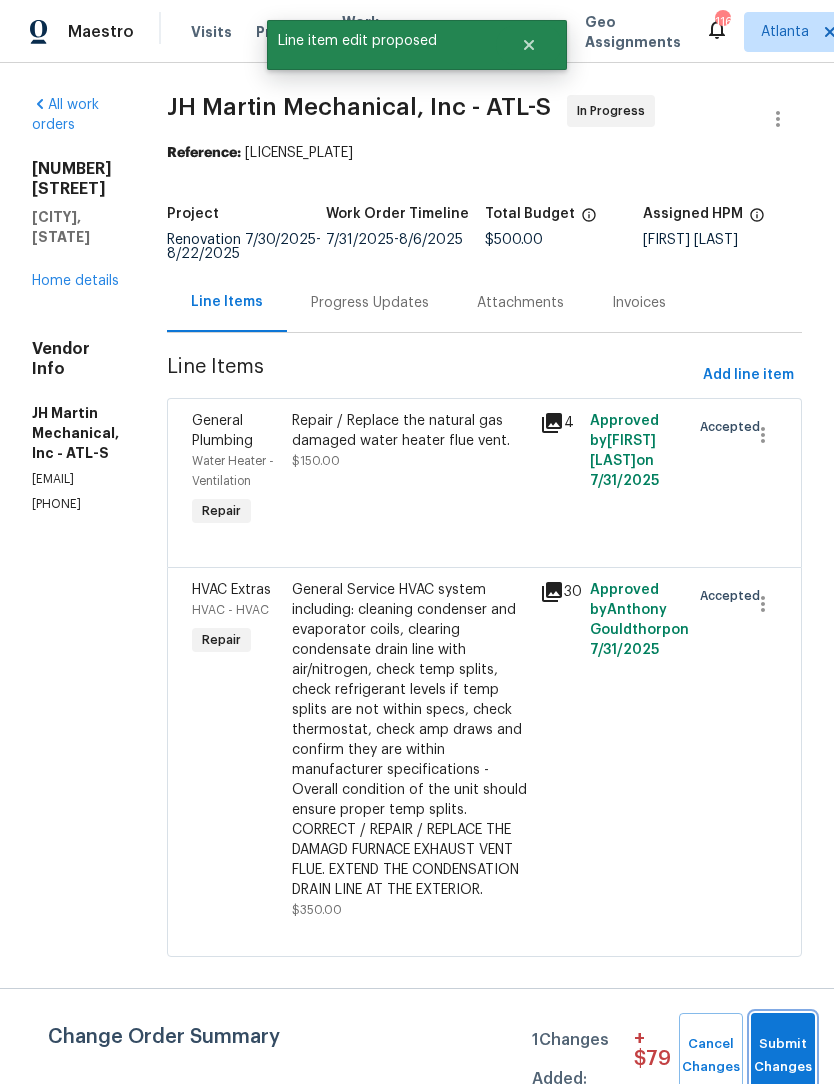 click on "Submit Changes" at bounding box center (783, 1056) 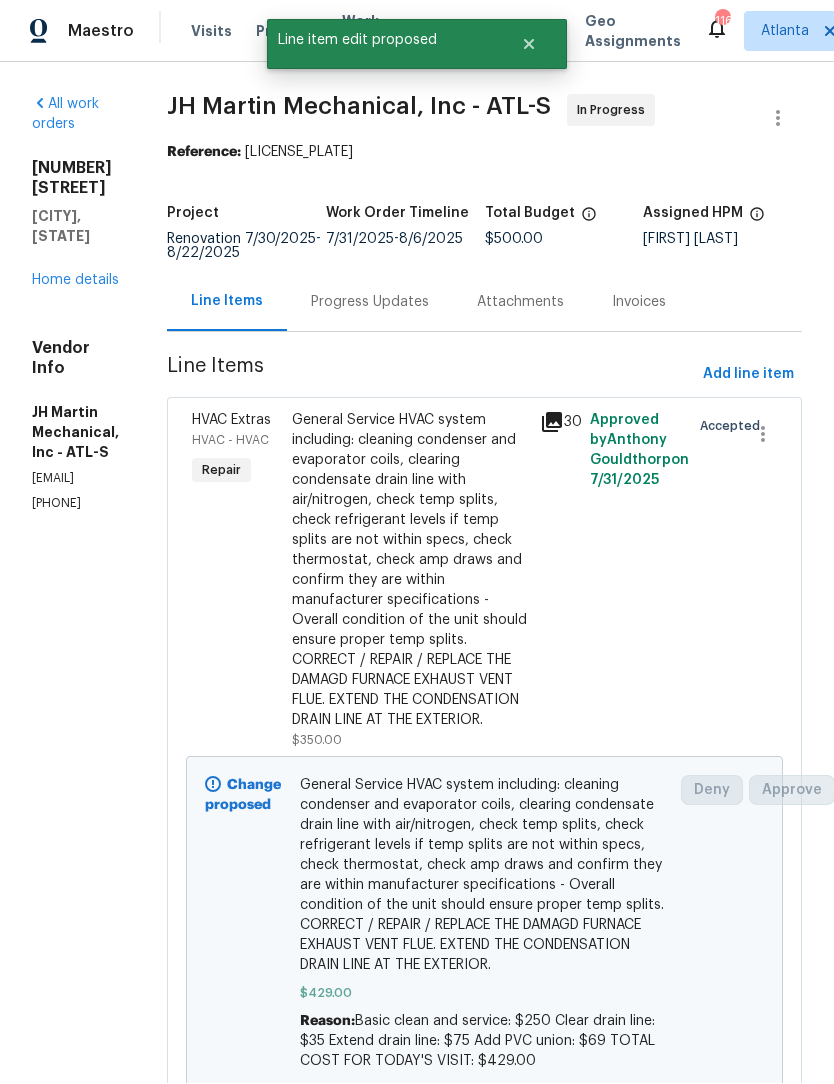 scroll, scrollTop: 1, scrollLeft: 0, axis: vertical 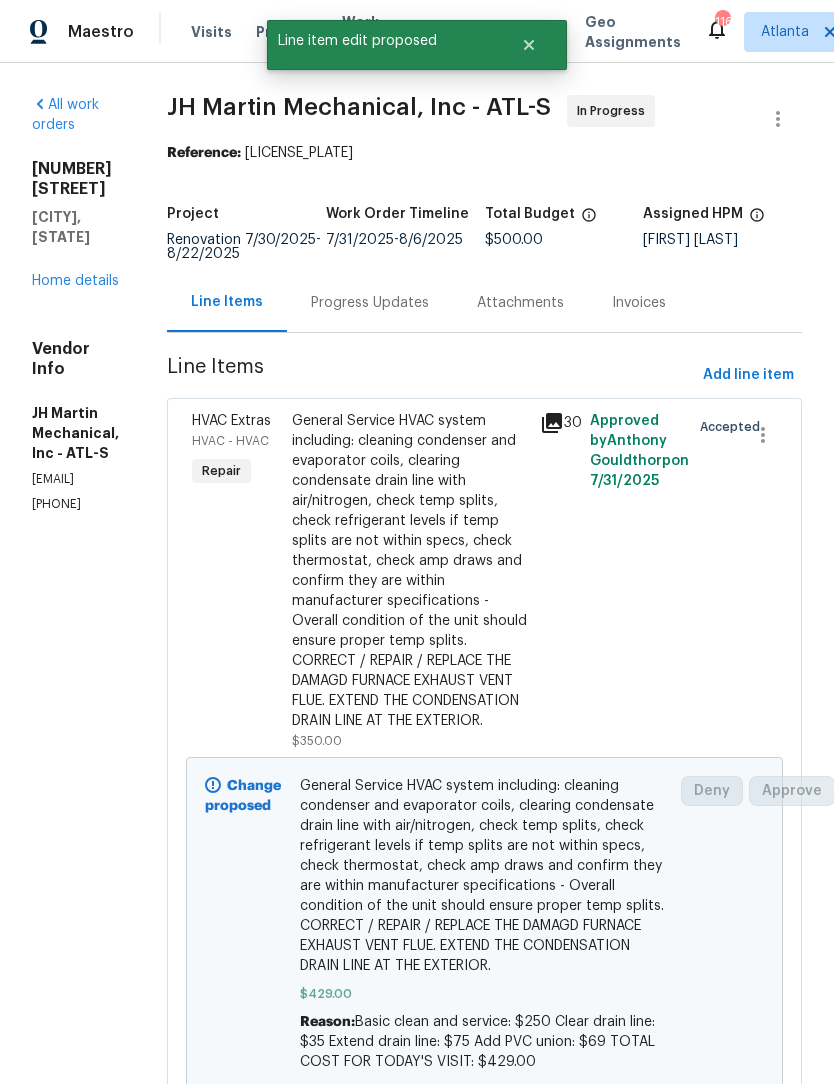 click on "Progress Updates" at bounding box center [370, 303] 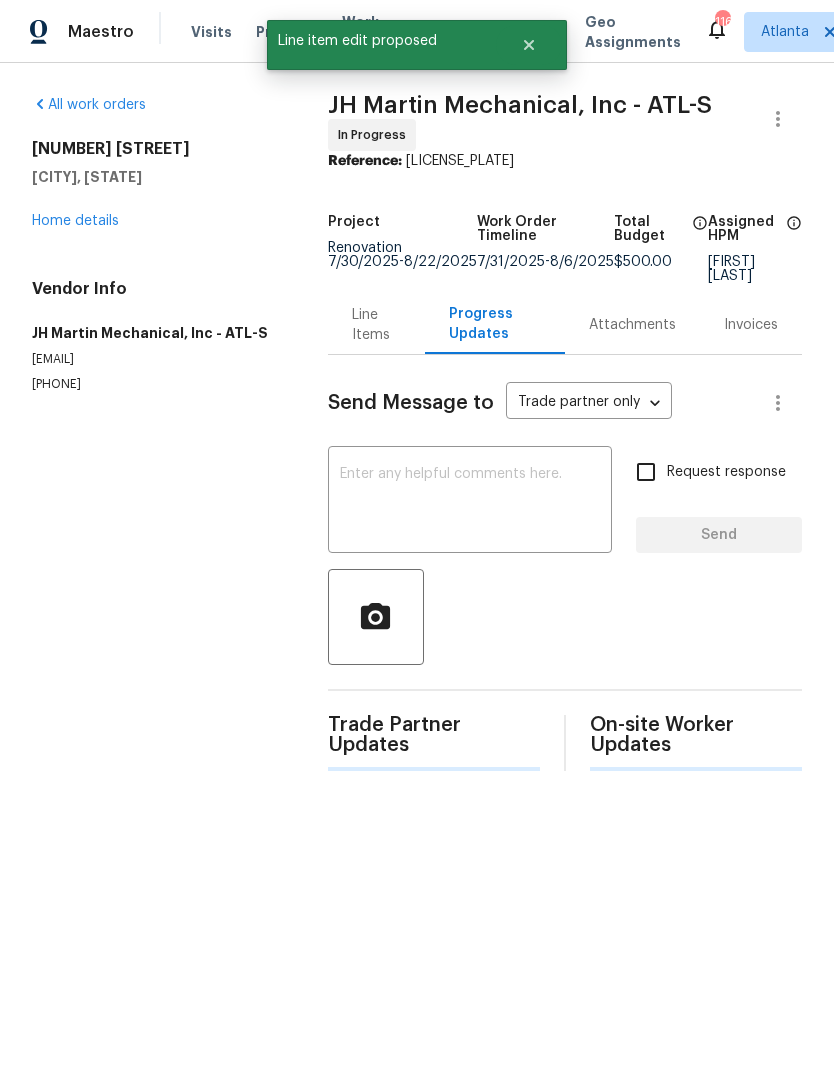 scroll, scrollTop: 0, scrollLeft: 0, axis: both 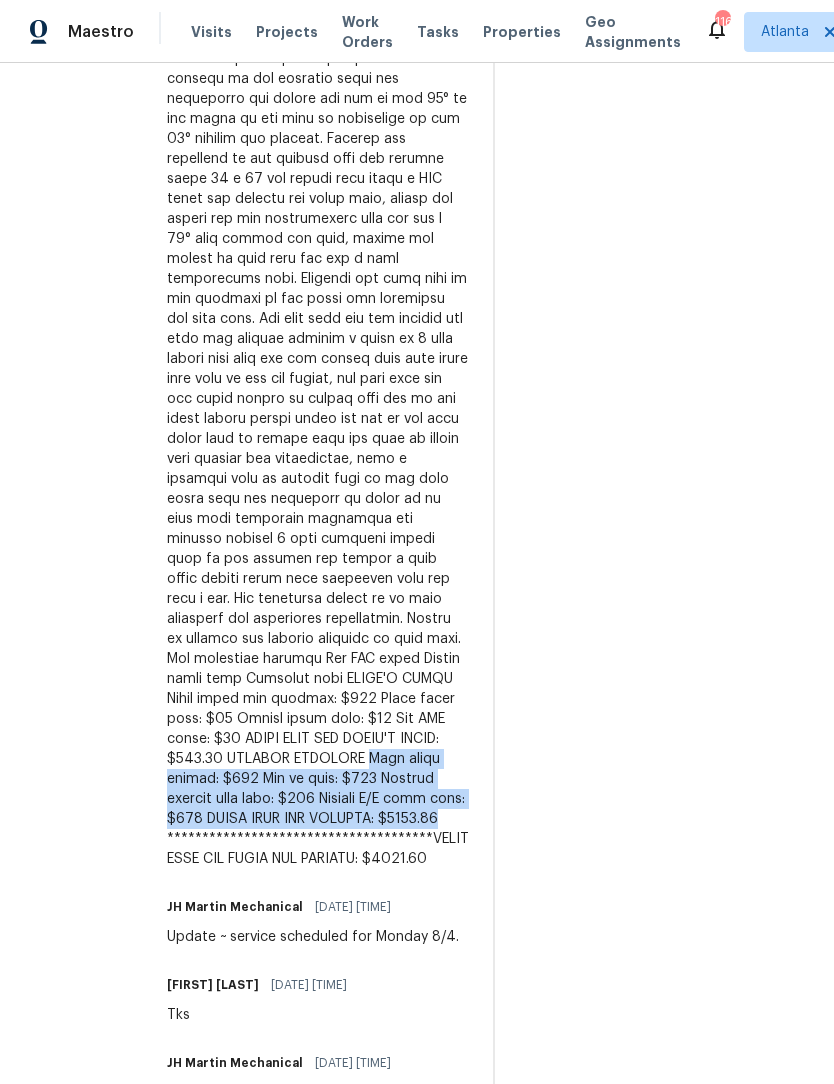 copy on "Coil float switch: $125
Bag of flex: $285
Replace furnace flue pipe: $750
Replace W/H flue pipe: $750
TOTAL COST FOR REPAIRS: $1910.00" 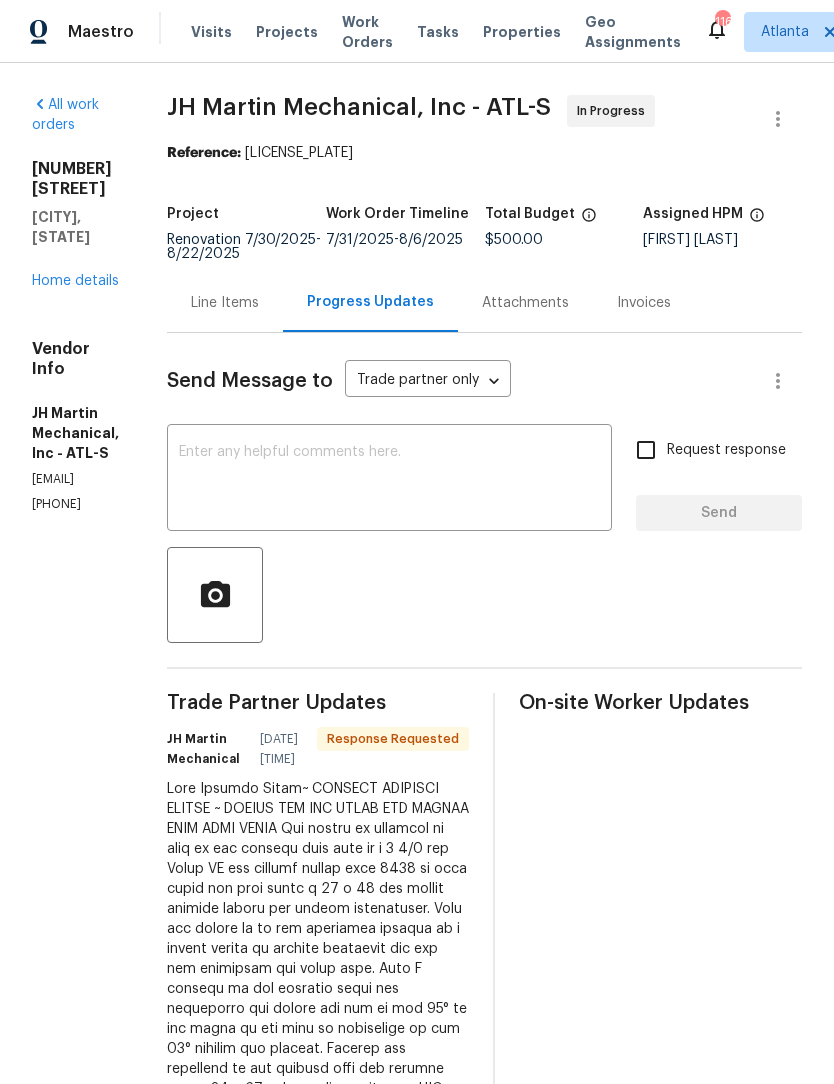 scroll, scrollTop: 0, scrollLeft: 0, axis: both 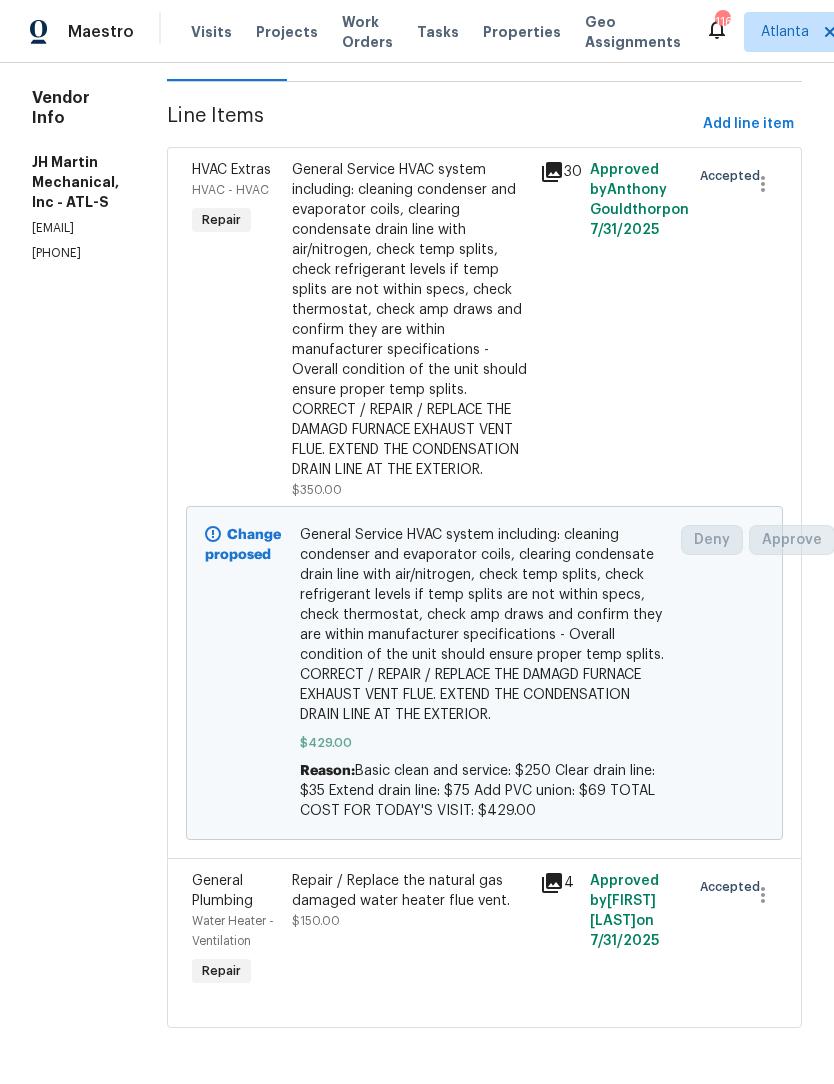 click on "Repair / Replace the natural gas damaged water heater flue vent." at bounding box center [410, 891] 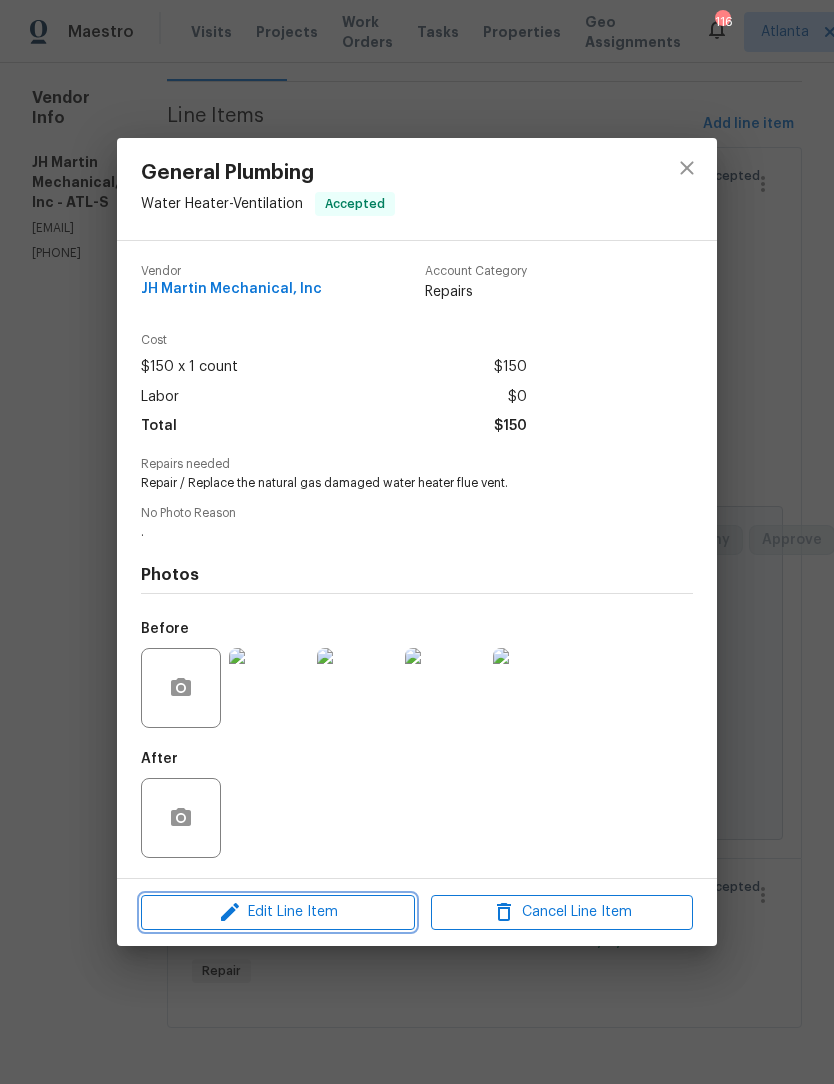click on "Edit Line Item" at bounding box center (278, 912) 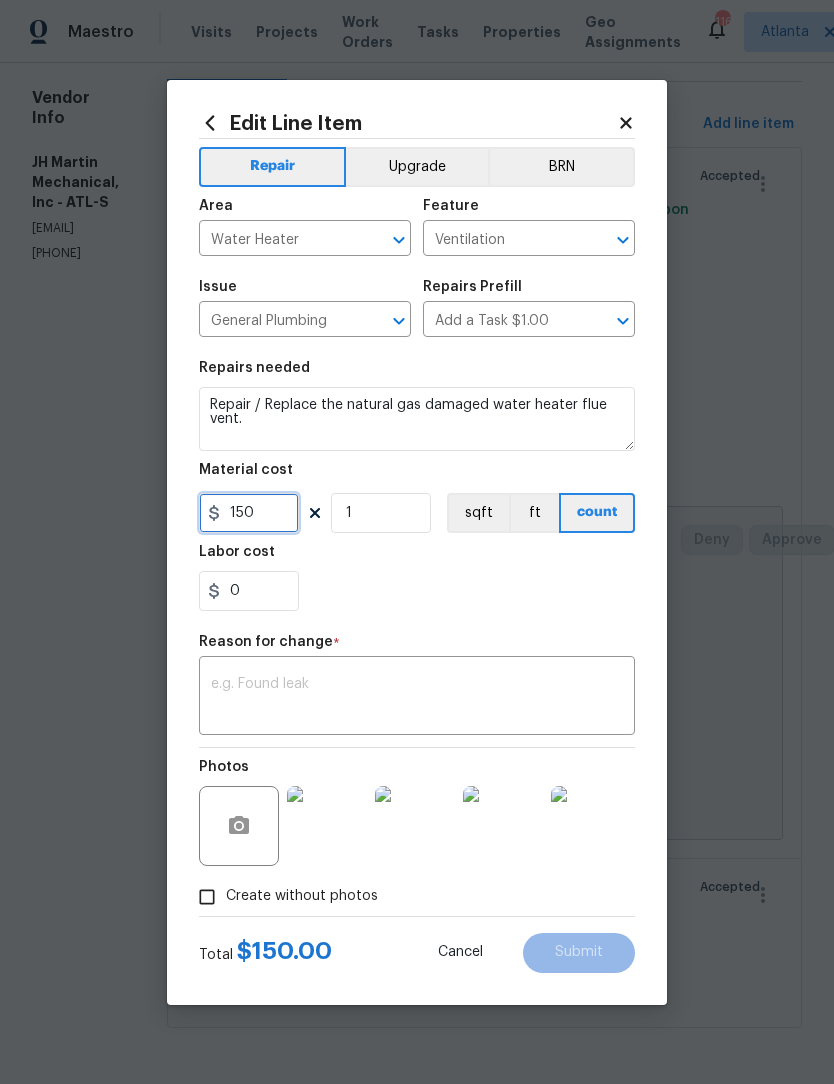 click on "150" at bounding box center [249, 513] 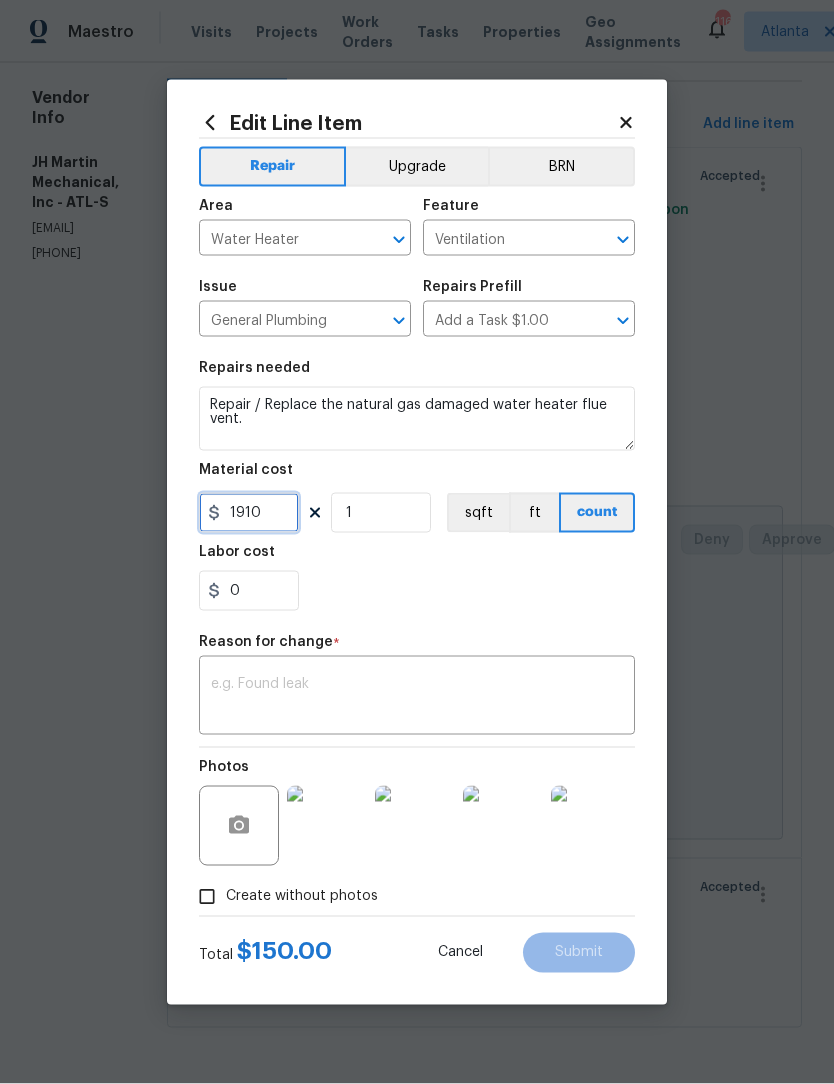 type on "1910" 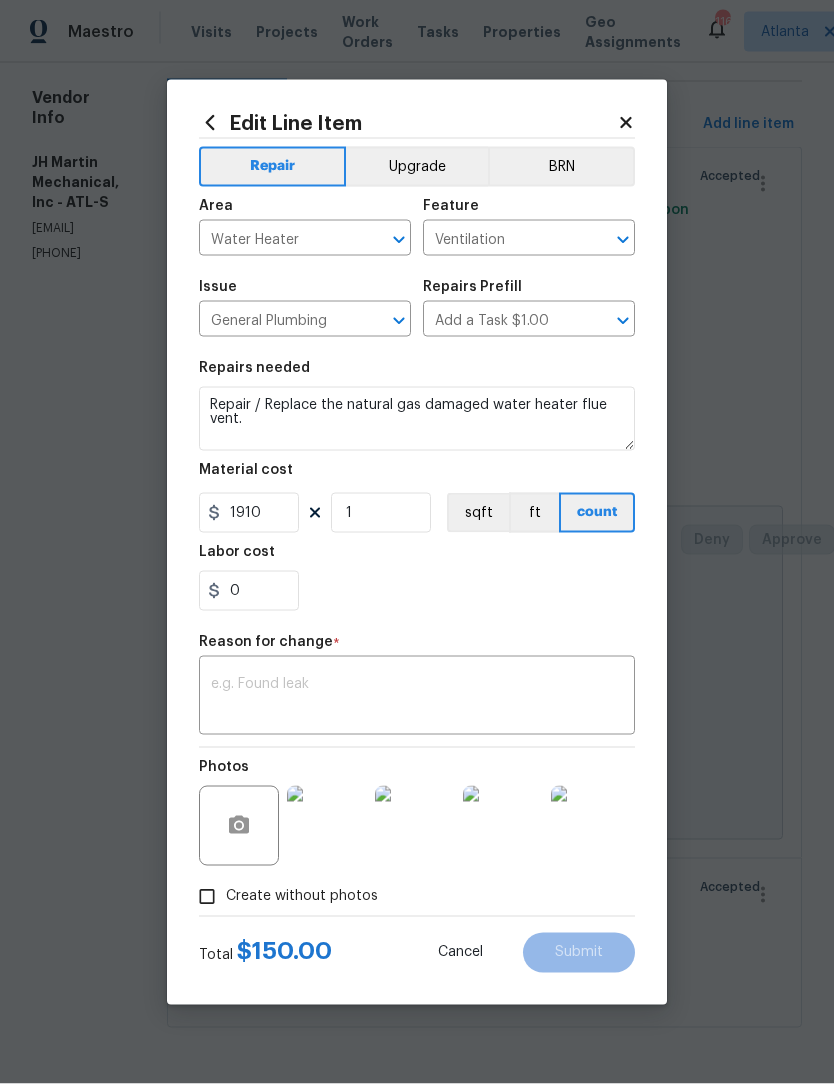 click at bounding box center [417, 698] 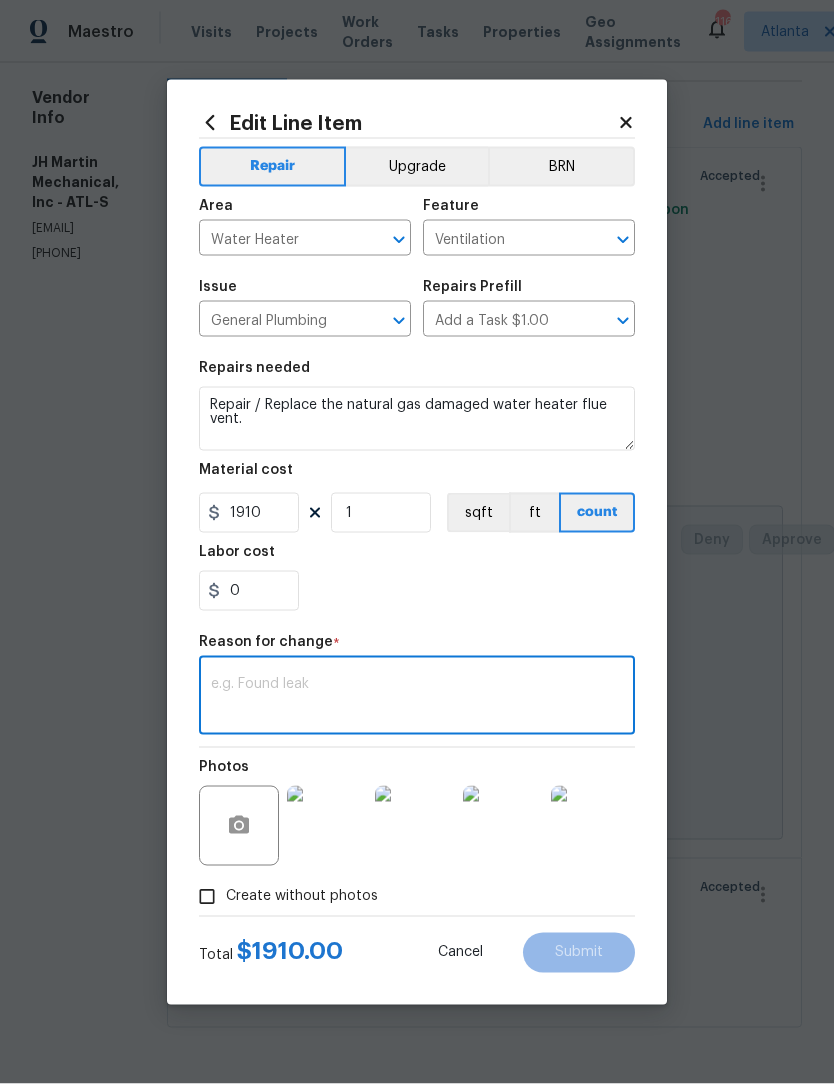 click at bounding box center [417, 698] 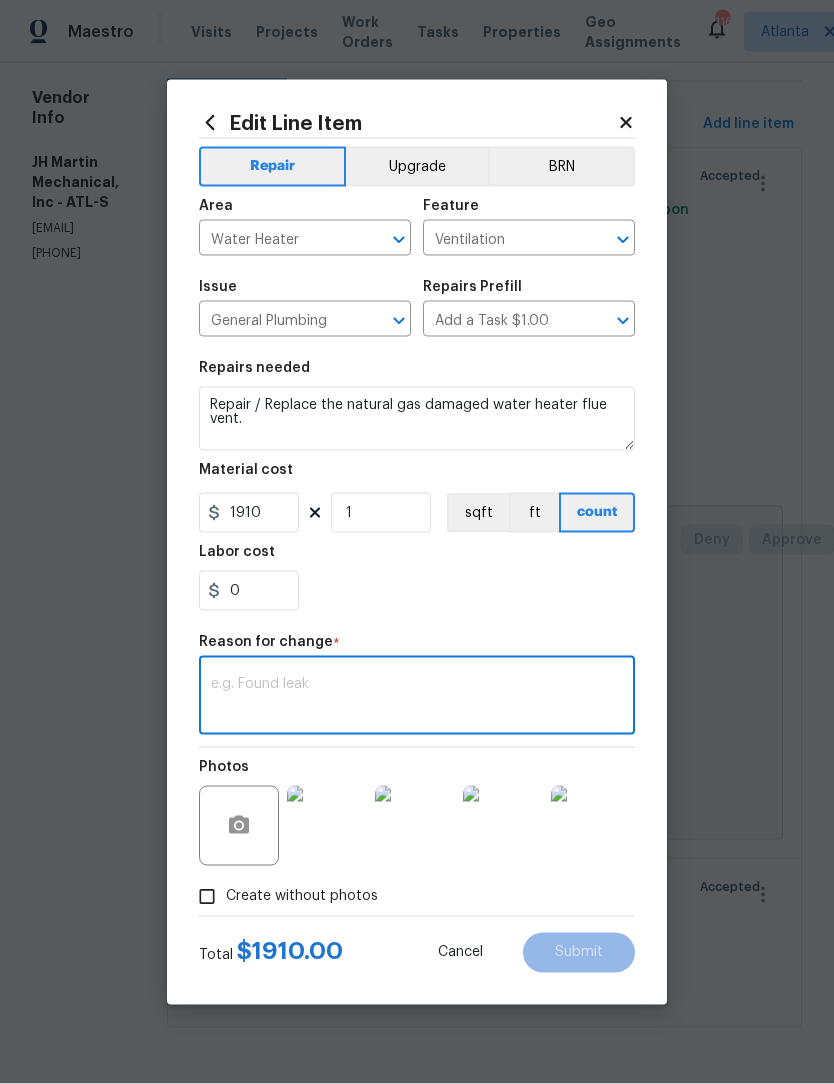 paste on "Coil float switch: $125 Bag of flex: $285 Replace furnace flue pipe: $750 Replace W/H flue pipe: $750 TOTAL COST FOR REPAIRS: $1910.00" 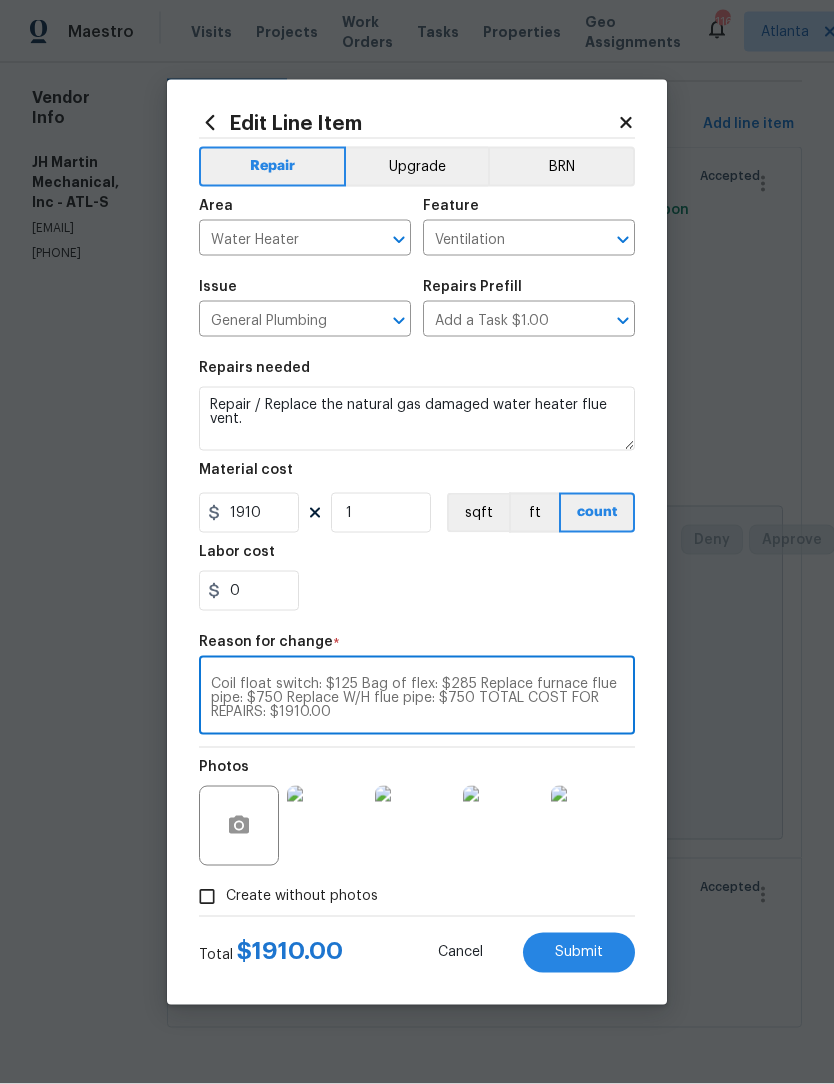 type on "Coil float switch: $125 Bag of flex: $285 Replace furnace flue pipe: $750 Replace W/H flue pipe: $750 TOTAL COST FOR REPAIRS: $1910.00" 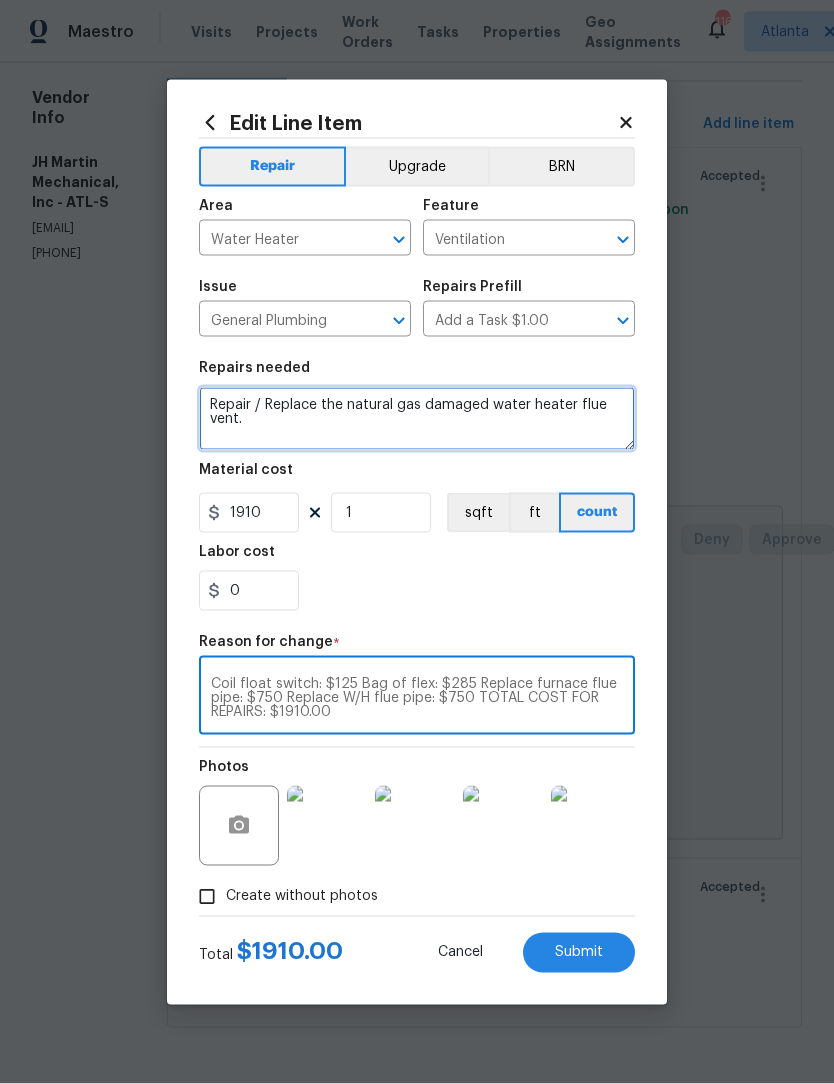 click on "Repair / Replace the natural gas damaged water heater flue vent." at bounding box center (417, 419) 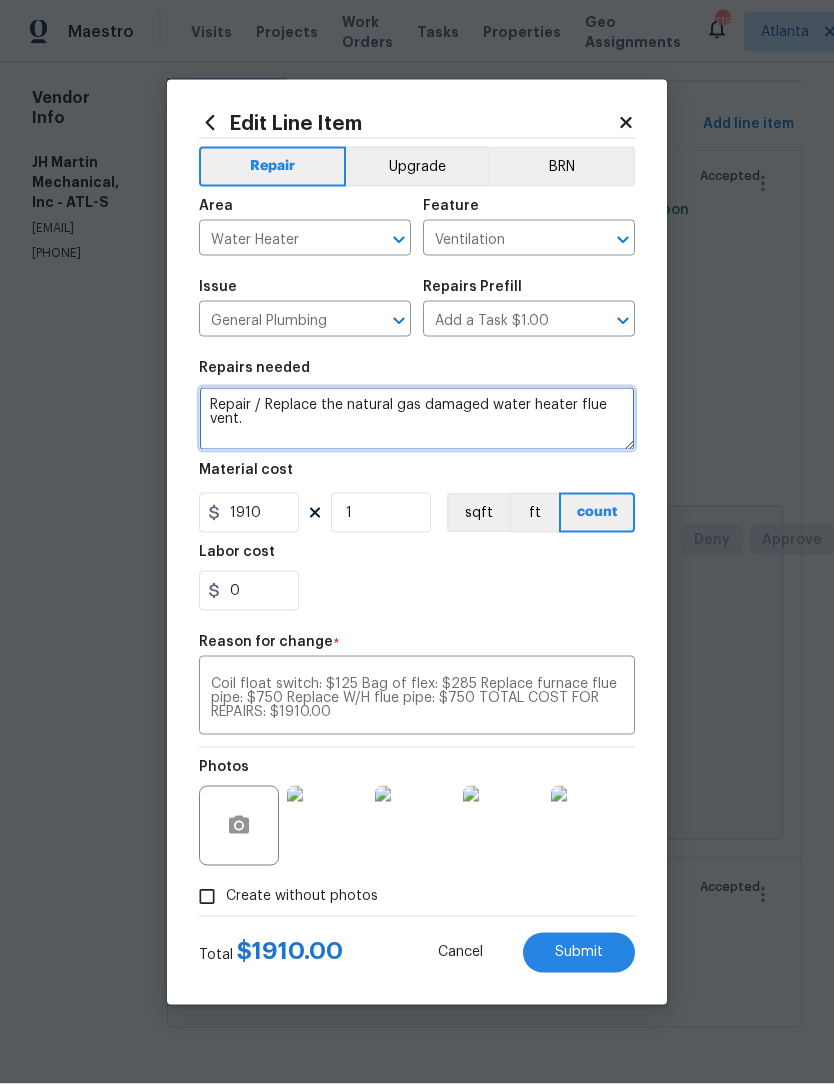 click on "Repair / Replace the natural gas damaged water heater flue vent." at bounding box center [417, 419] 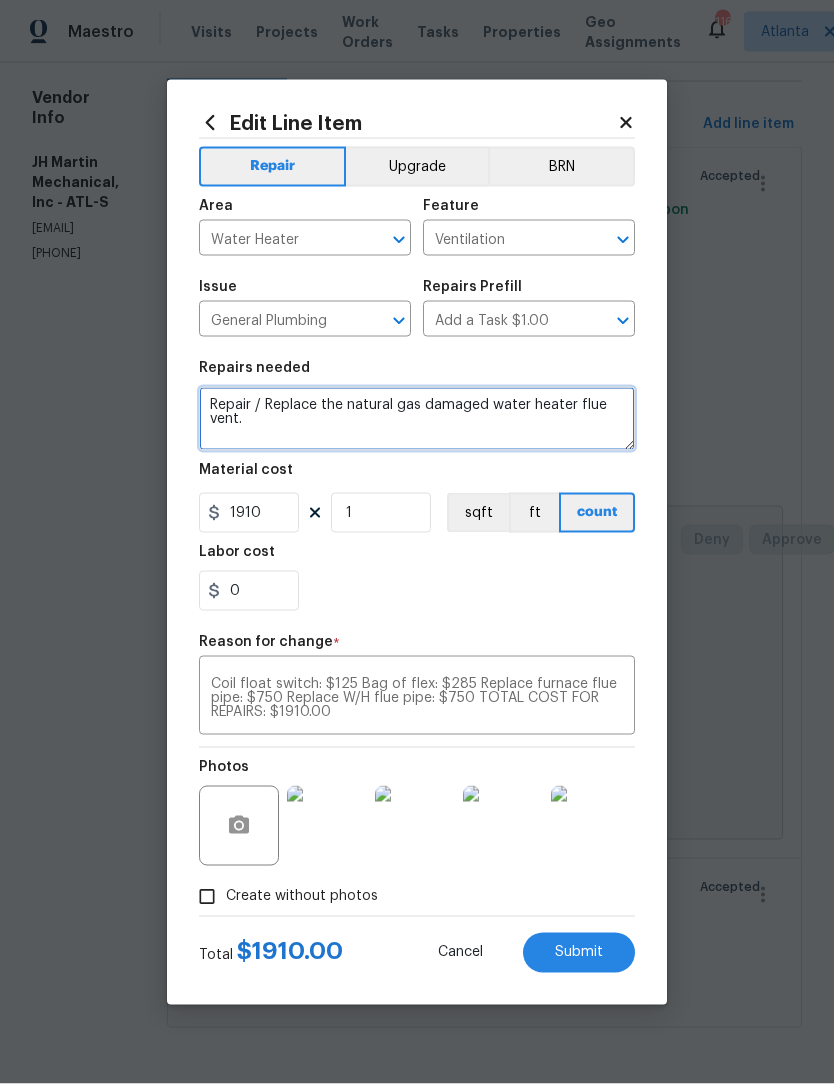 paste on "Coil float switch: $125 Bag of flex: $285 Replace furnace flue pipe: $750 Replace W/H flue pipe: $750 TOTAL COST FOR REPAIRS: $1910.00" 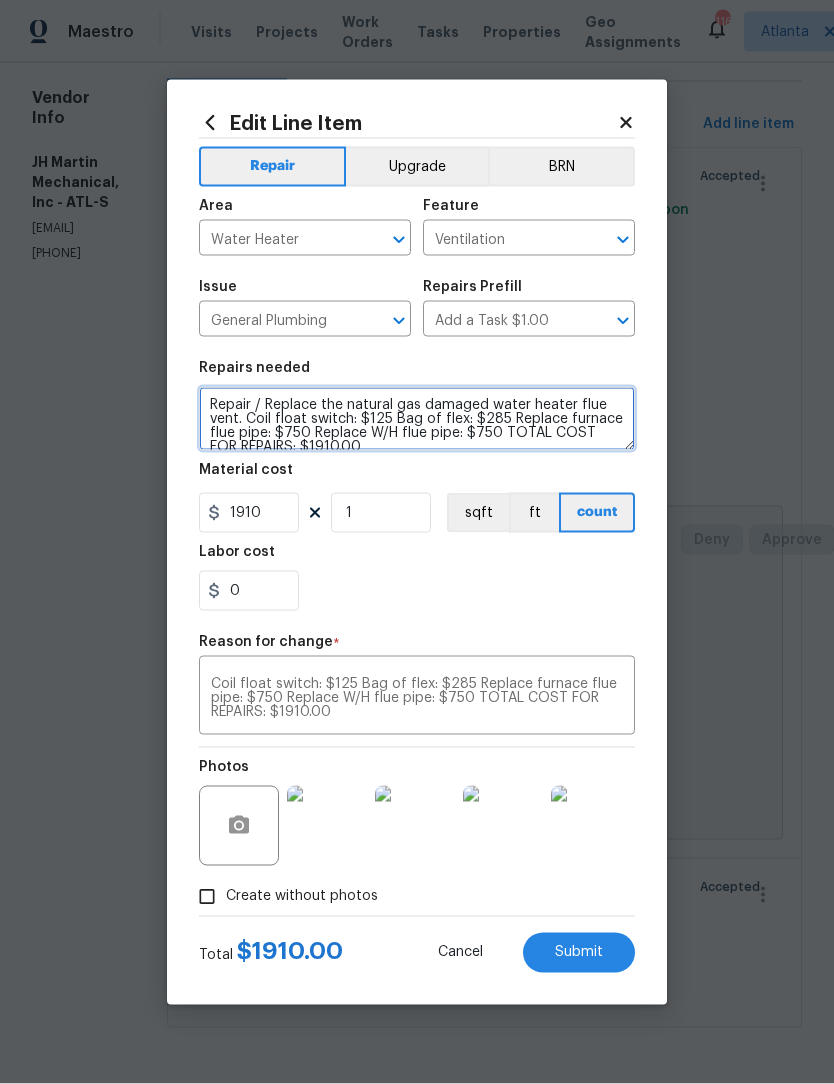 scroll, scrollTop: 5, scrollLeft: 0, axis: vertical 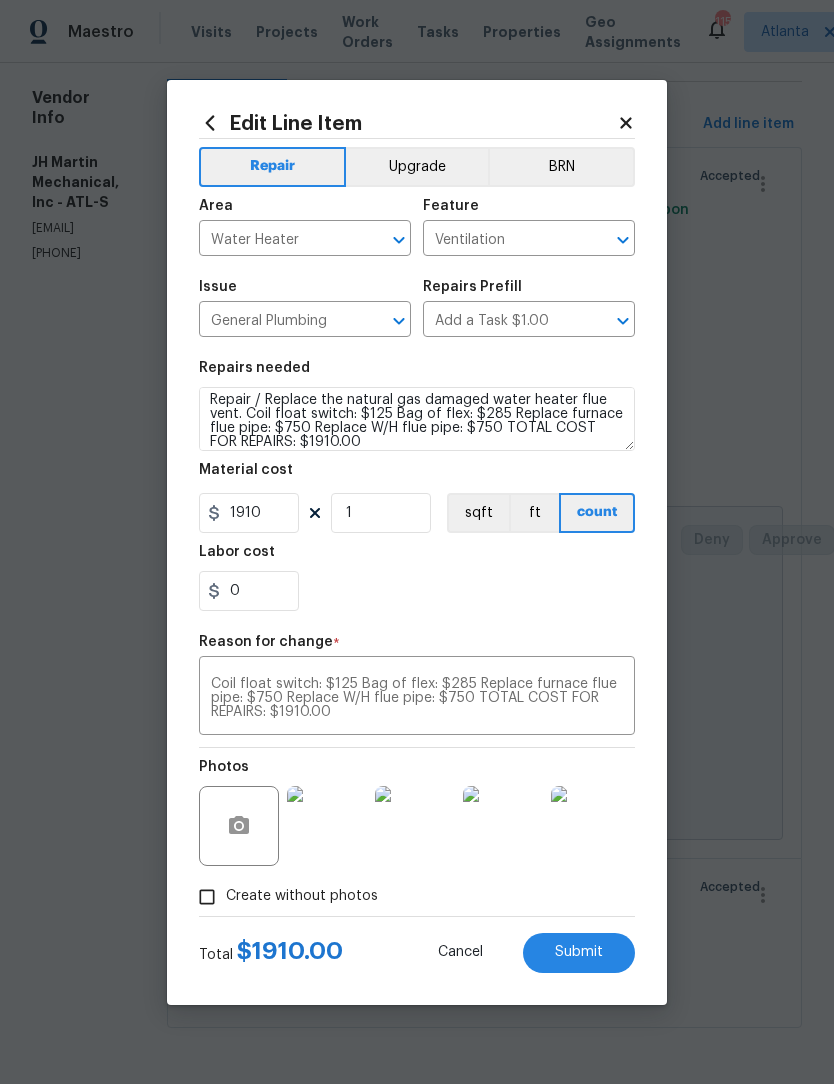 click on "Submit" at bounding box center [579, 953] 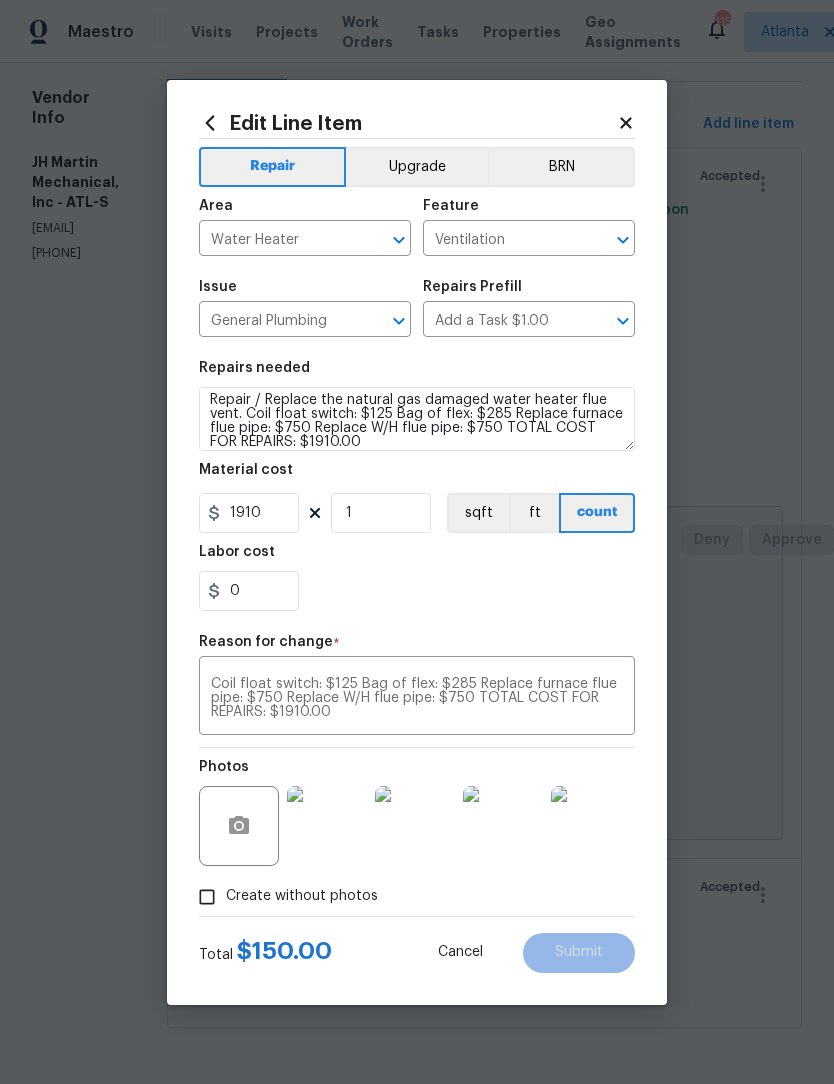 type on "Repair / Replace the natural gas damaged water heater flue vent." 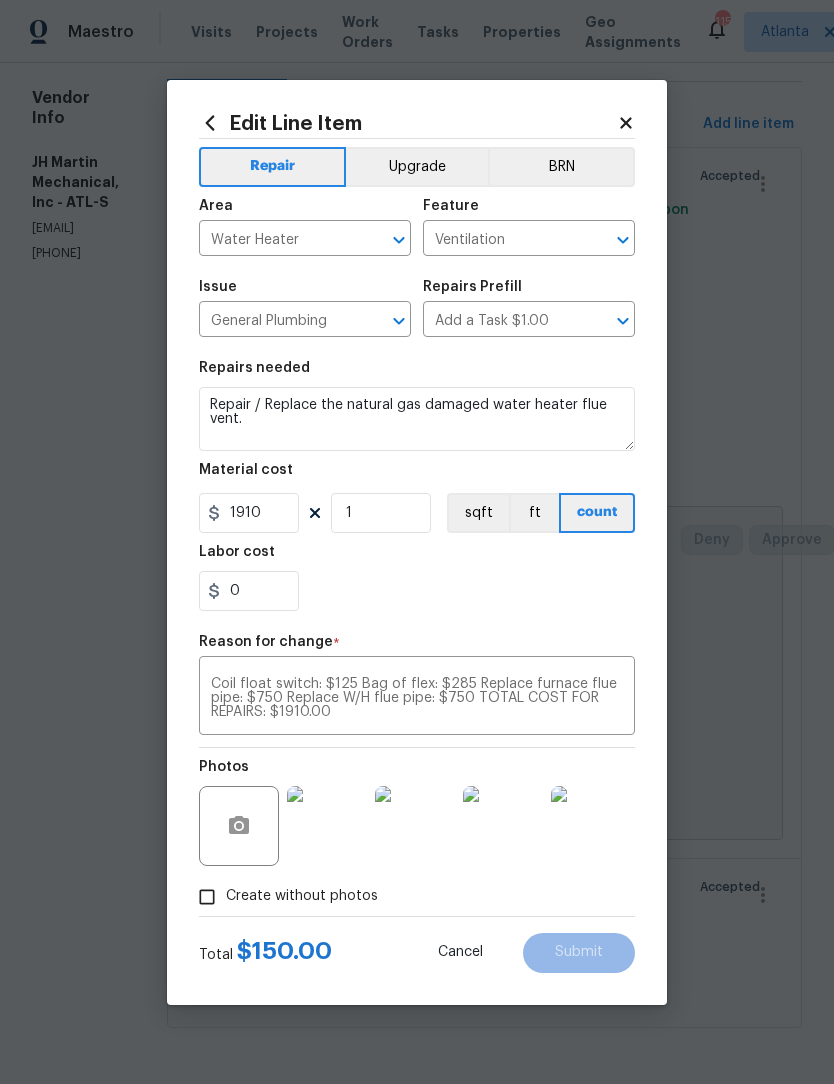 type on "150" 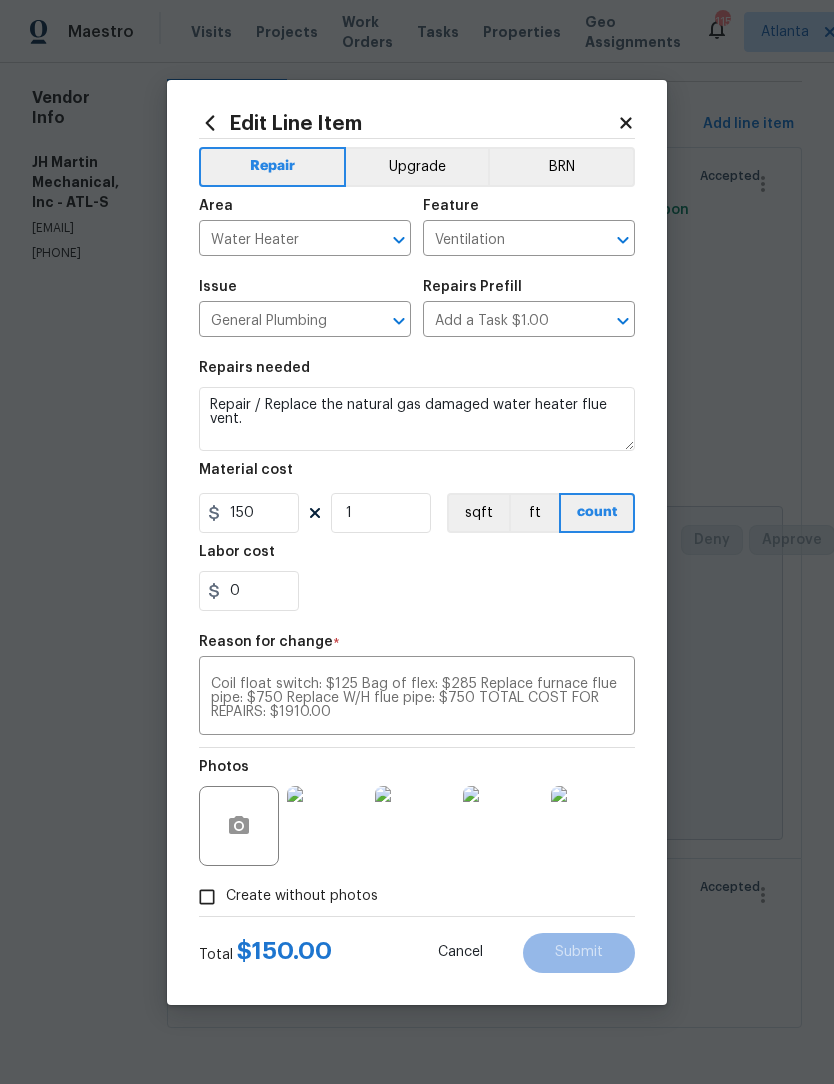 scroll, scrollTop: 0, scrollLeft: 0, axis: both 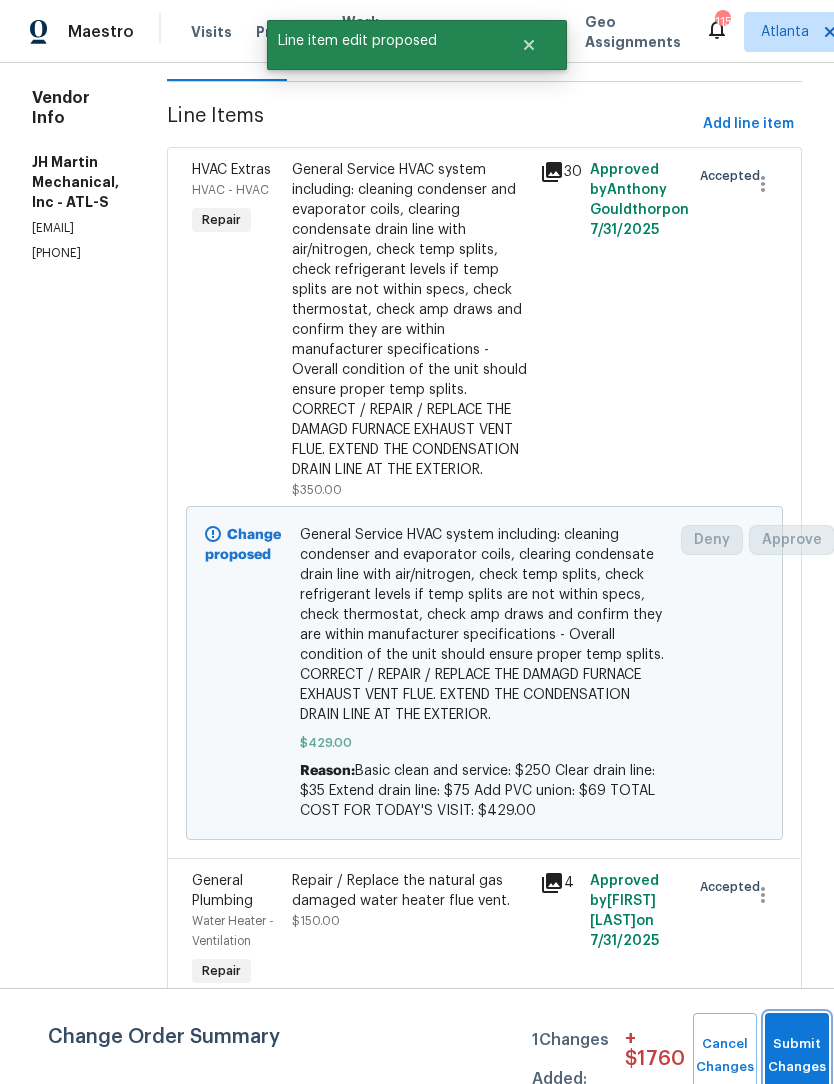 click on "Submit Changes" at bounding box center (797, 1056) 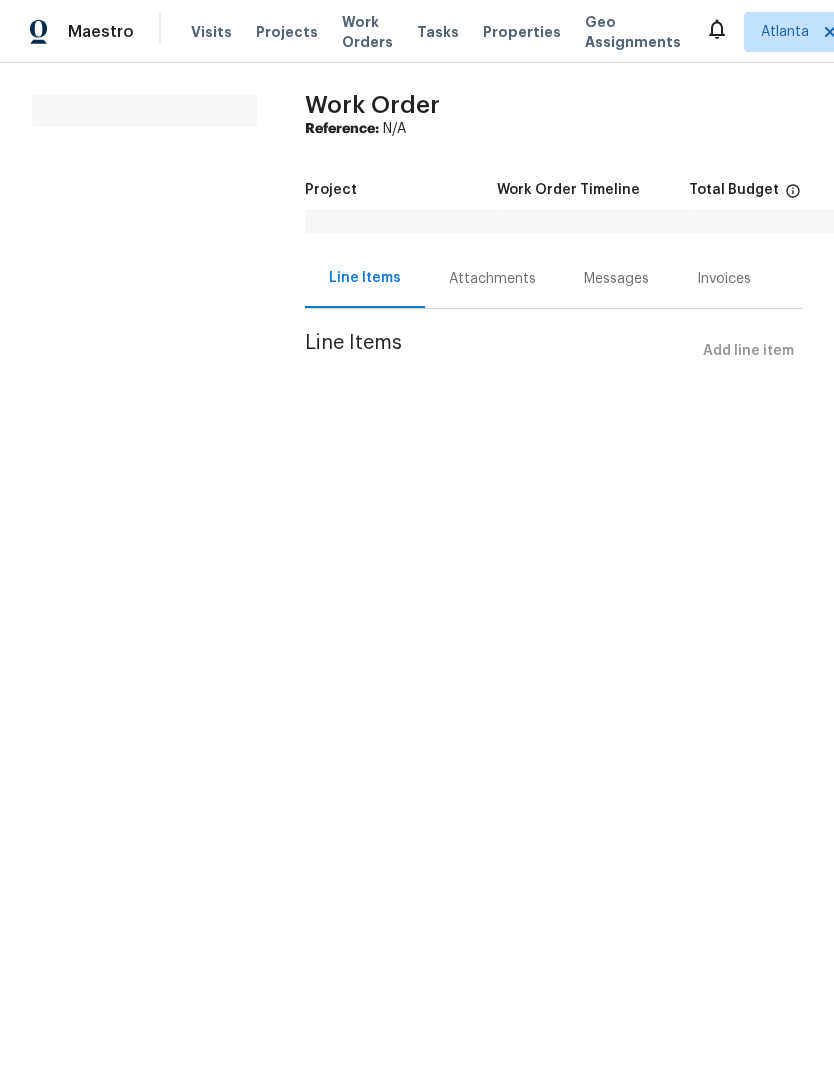 scroll, scrollTop: 0, scrollLeft: 0, axis: both 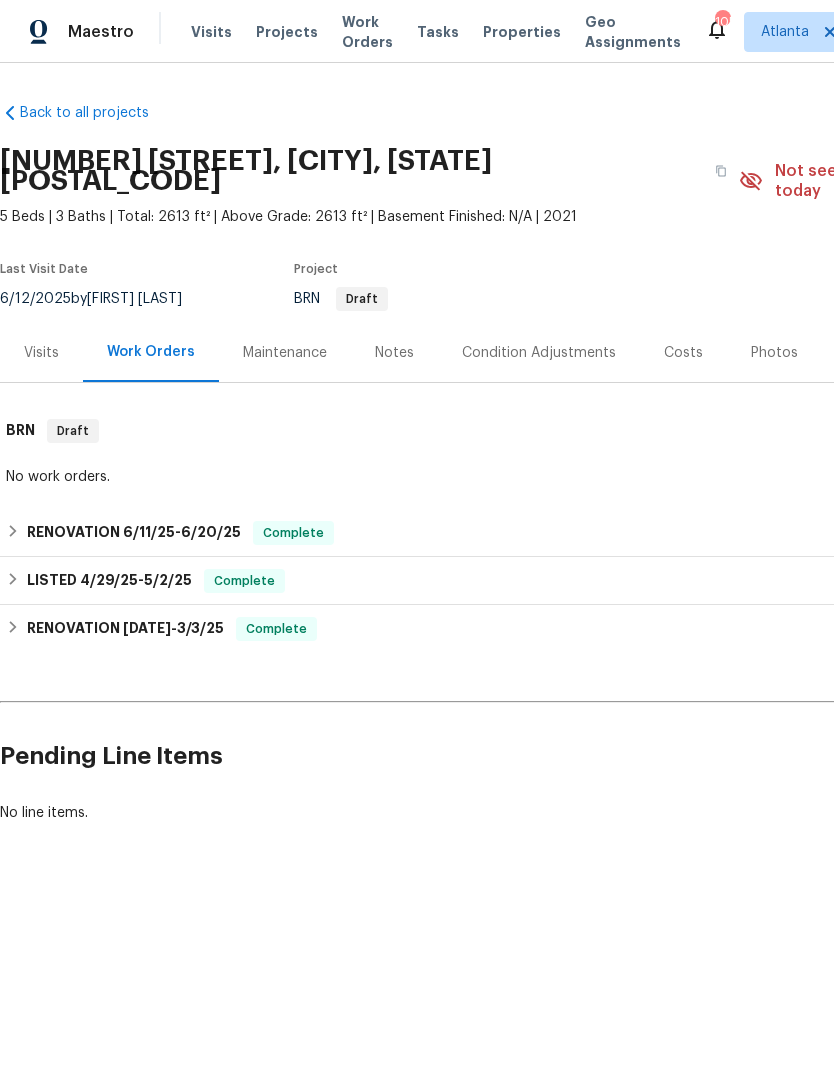 click on "Photos" at bounding box center (774, 352) 